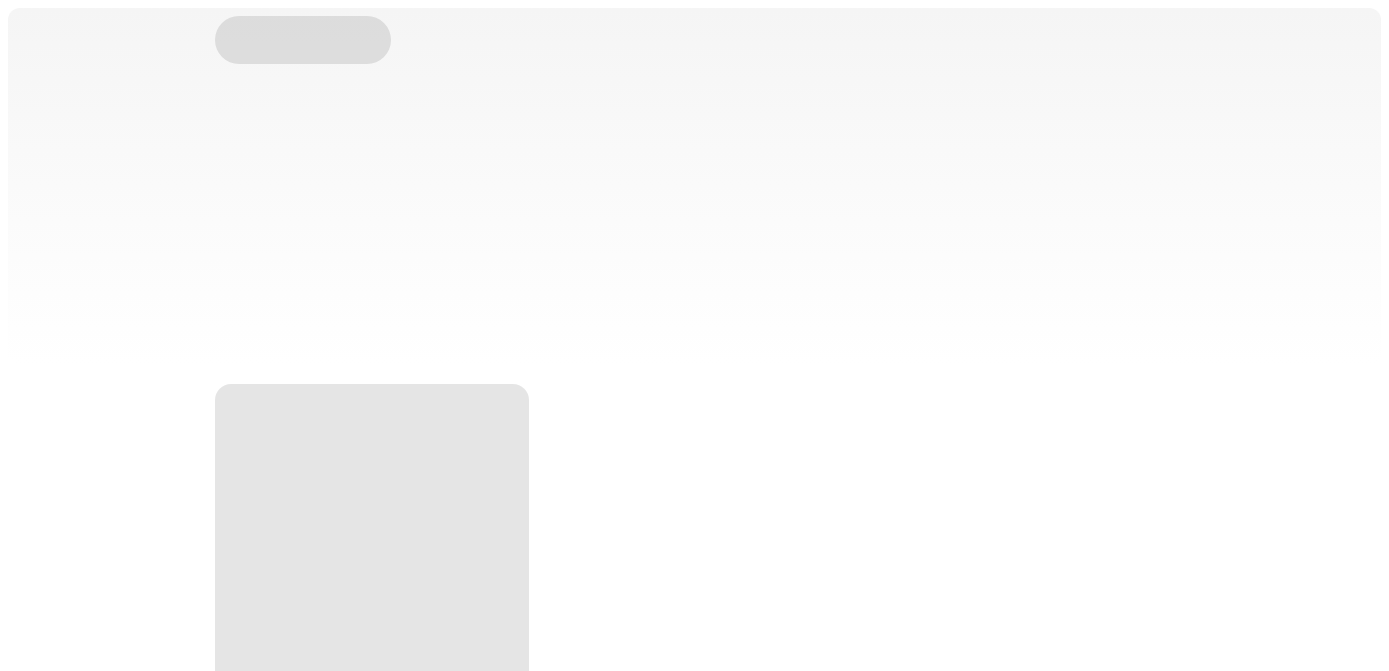 scroll, scrollTop: 0, scrollLeft: 0, axis: both 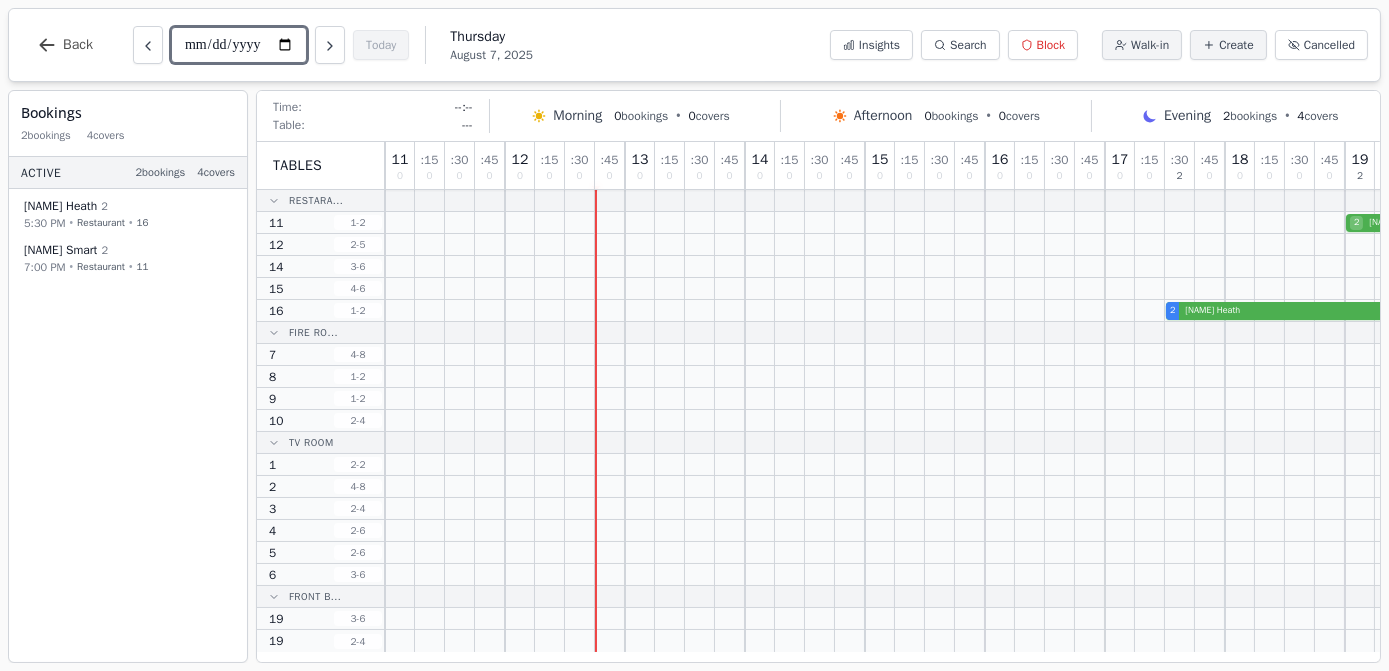 click on "**********" at bounding box center [239, 45] 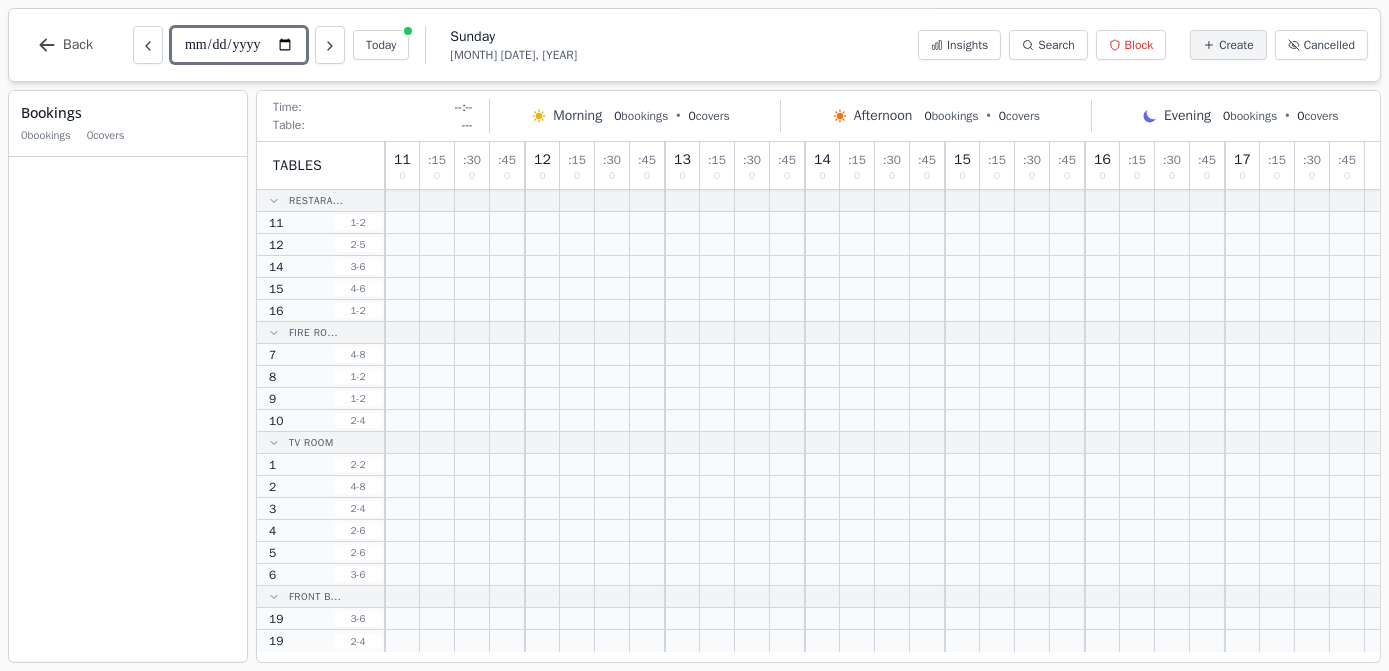 type on "**********" 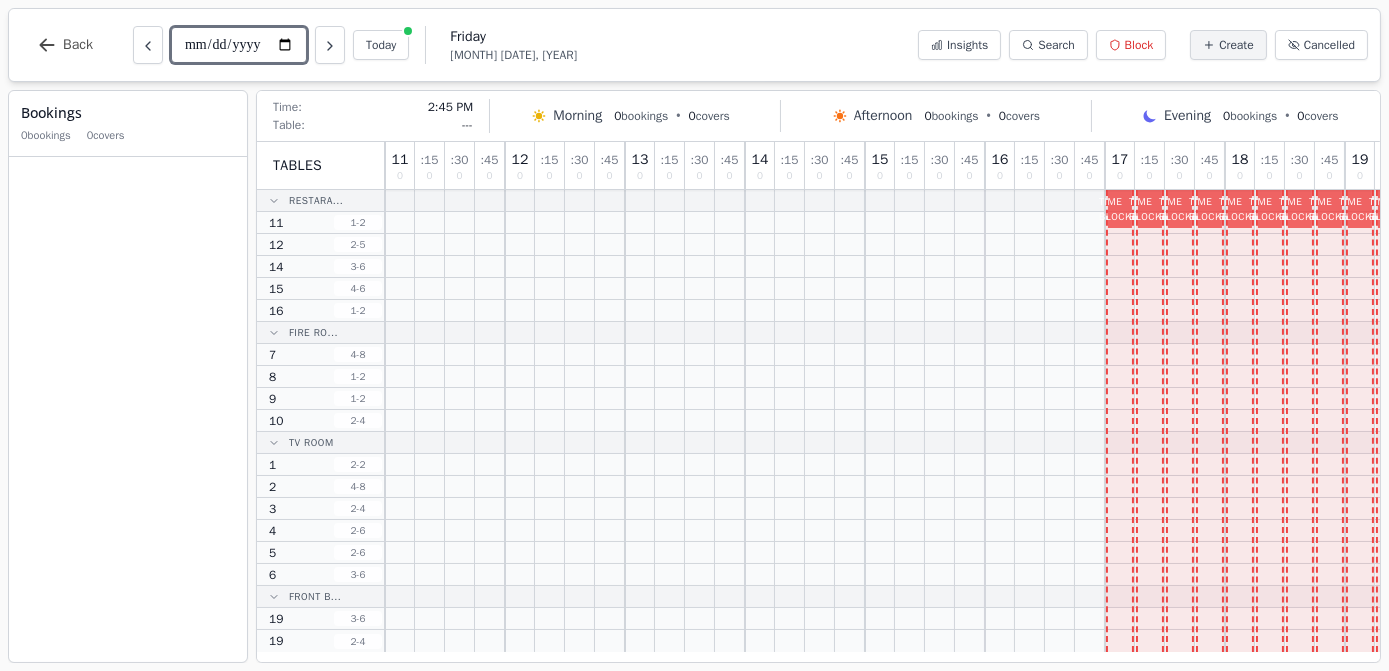 scroll, scrollTop: 0, scrollLeft: 398, axis: horizontal 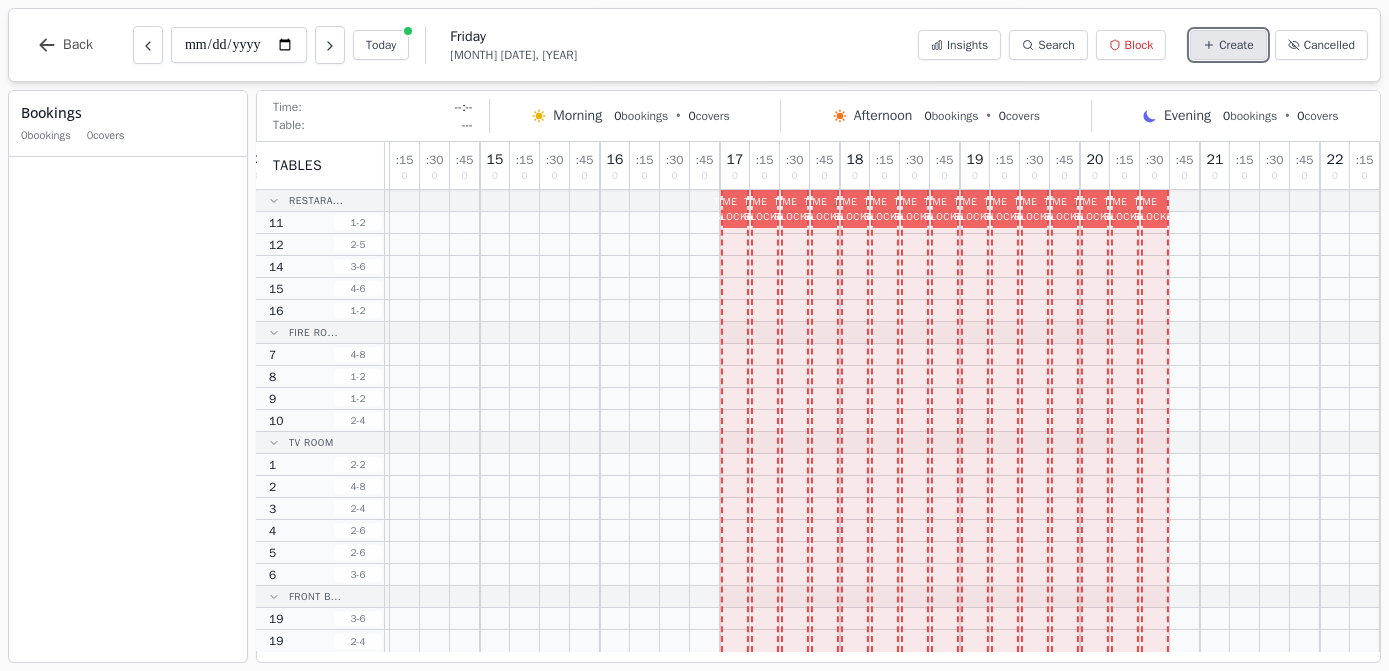click on "Create" at bounding box center [1228, 45] 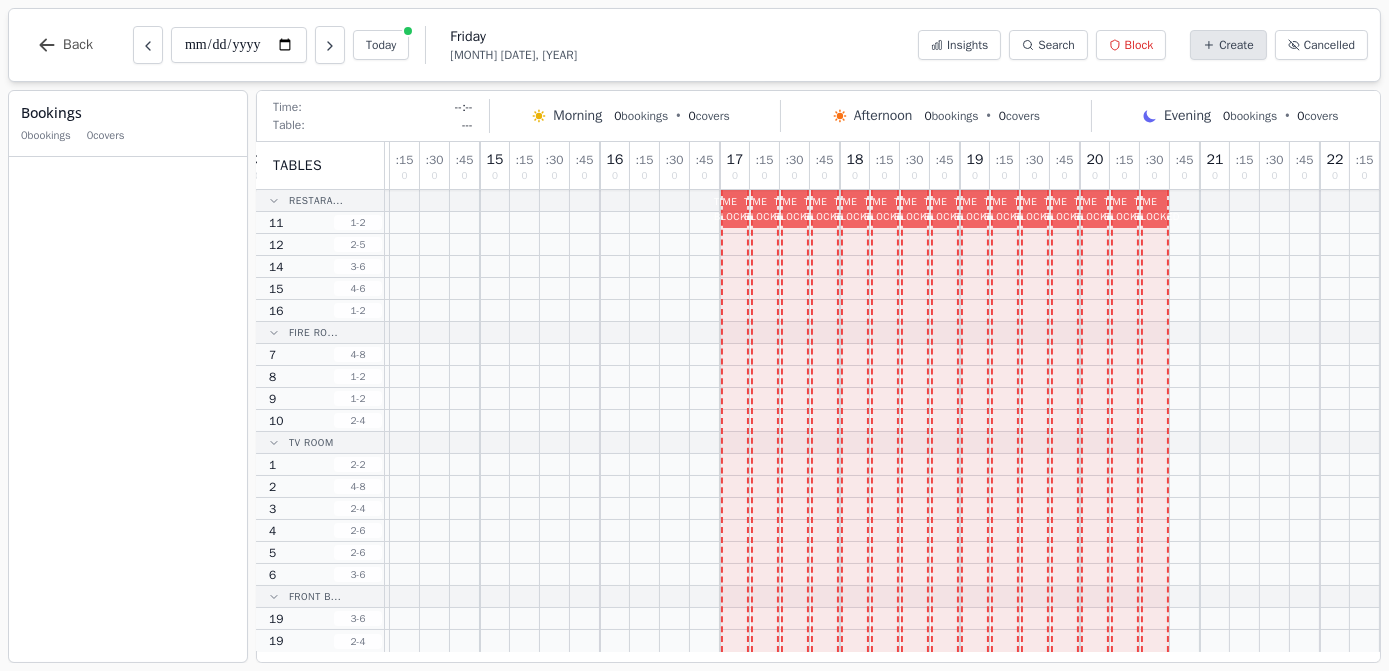 select on "****" 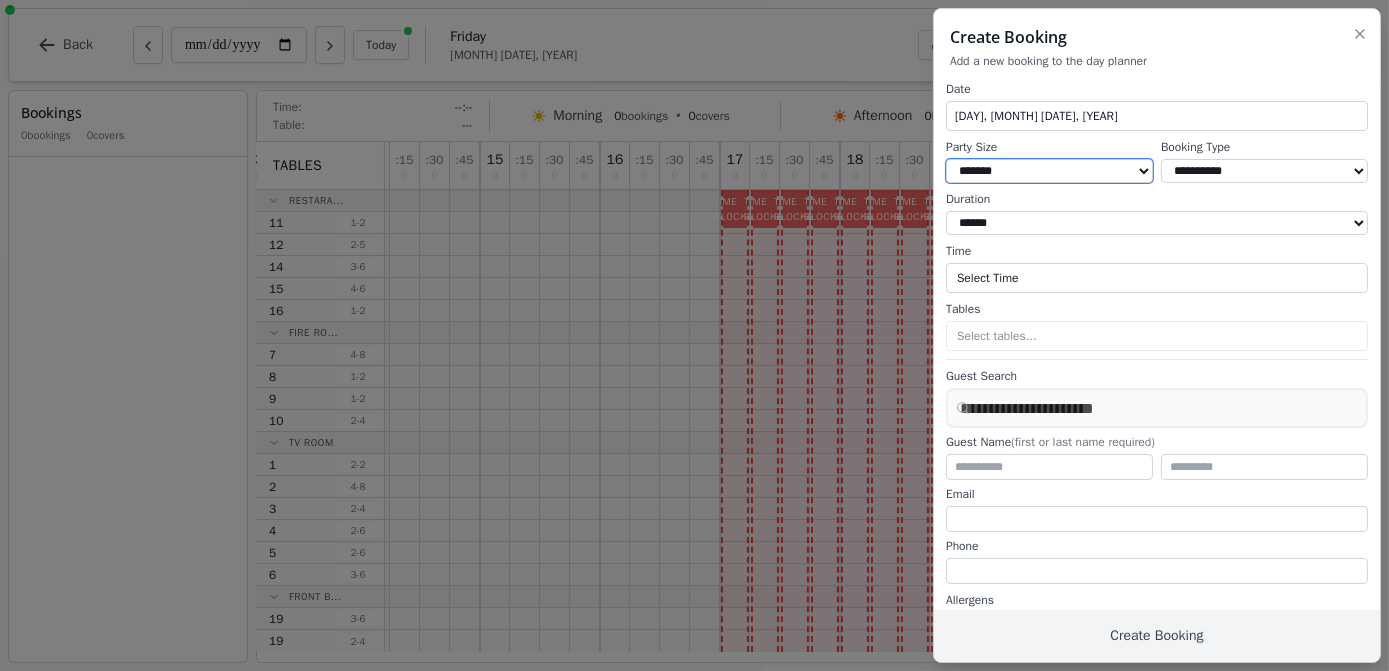 click on "*   ***** *   ****** *   ****** *   ****** *   ****** *   ****** *   ****** *   ****** *   ****** **   ****** **   ****** **   ****** **   ****** **   ****** **   ****** **   ****** **   ****** **   ****** **   ****** **   ****** **   ****** **   ****** **   ****** **   ****** **   ****** **   ****** **   ****** **   ****** **   ****** **   ****** **   ****** **   ****** **   ****** **   ****** **   ****** **   ****** **   ****** **   ****** **   ****** **   ****** **   ****** **   ****** **   ****** **   ****** **   ****** **   ****** **   ****** **   ****** **   ****** **   ****** **   ****** **   ****** **   ****** **   ****** **   ****** **   ****** **   ****** **   ****** **   ****** **   ****** **   ****** **   ****** **   ****** **   ****** **   ****** **   ****** **   ****** **   ****** **   ****** **   ****** **   ****** **   ****** **   ****** **   ****** **   ****** **   ****** **   ****** **   ****** **   ****** **   ****** **   ****** **   ****** **   ****** **   ****** **   ****** **   ****** **" at bounding box center (1049, 171) 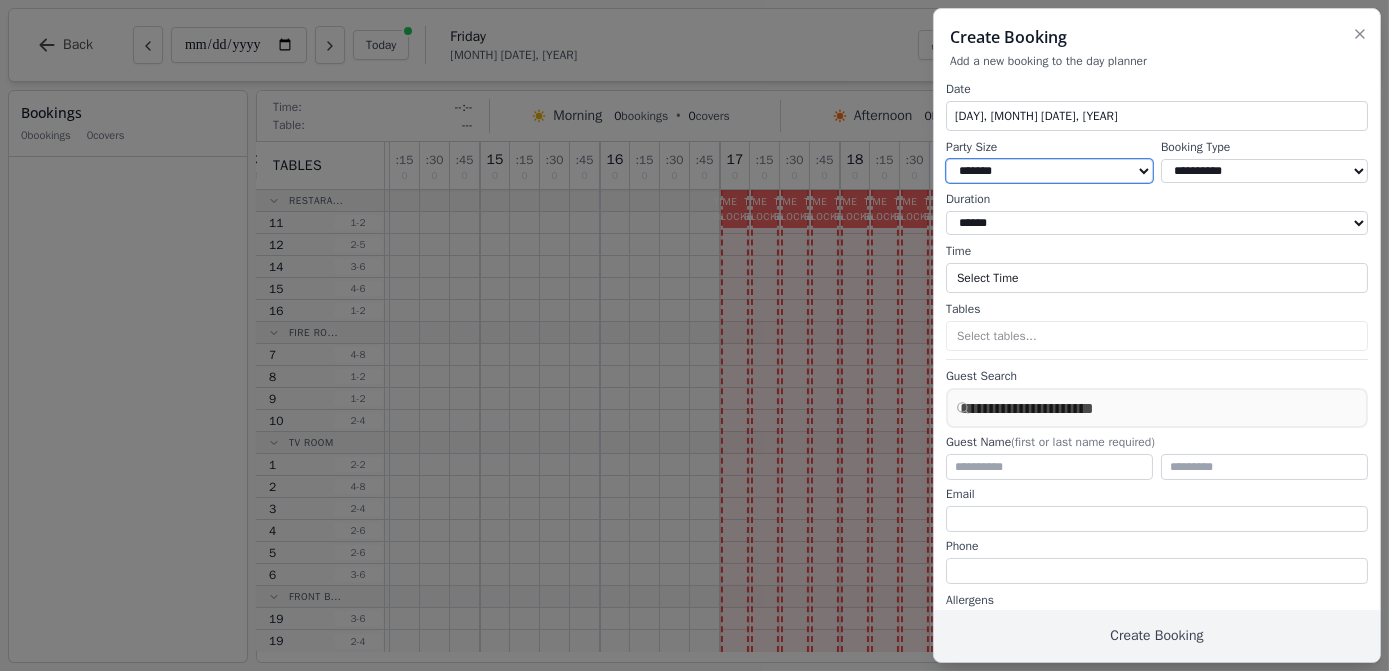 select on "*" 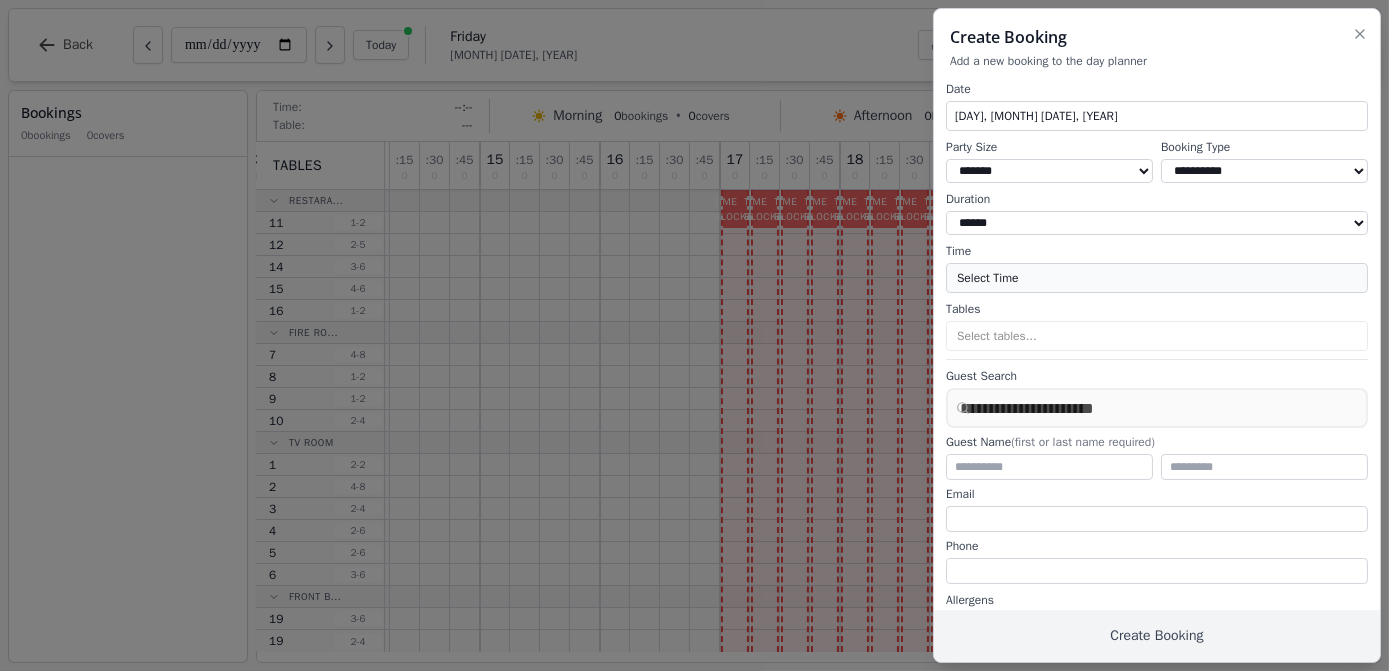 click on "Select Time" at bounding box center (1157, 278) 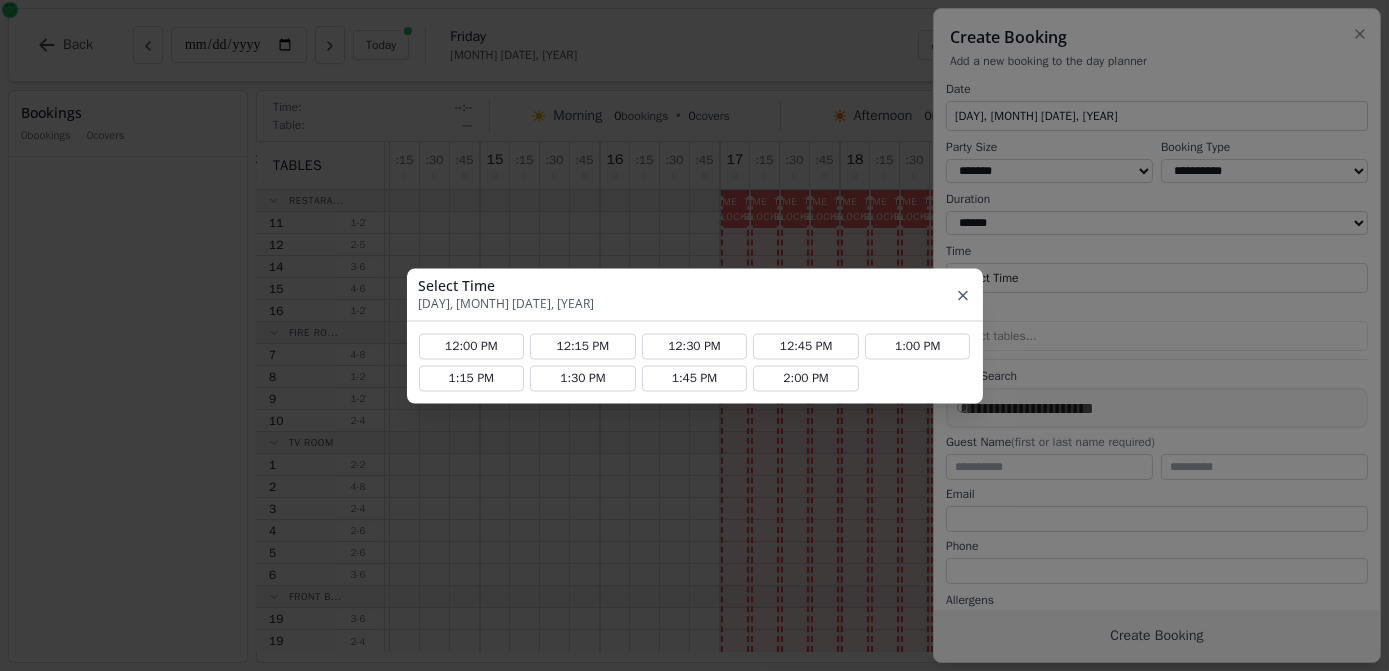 click at bounding box center [963, 294] 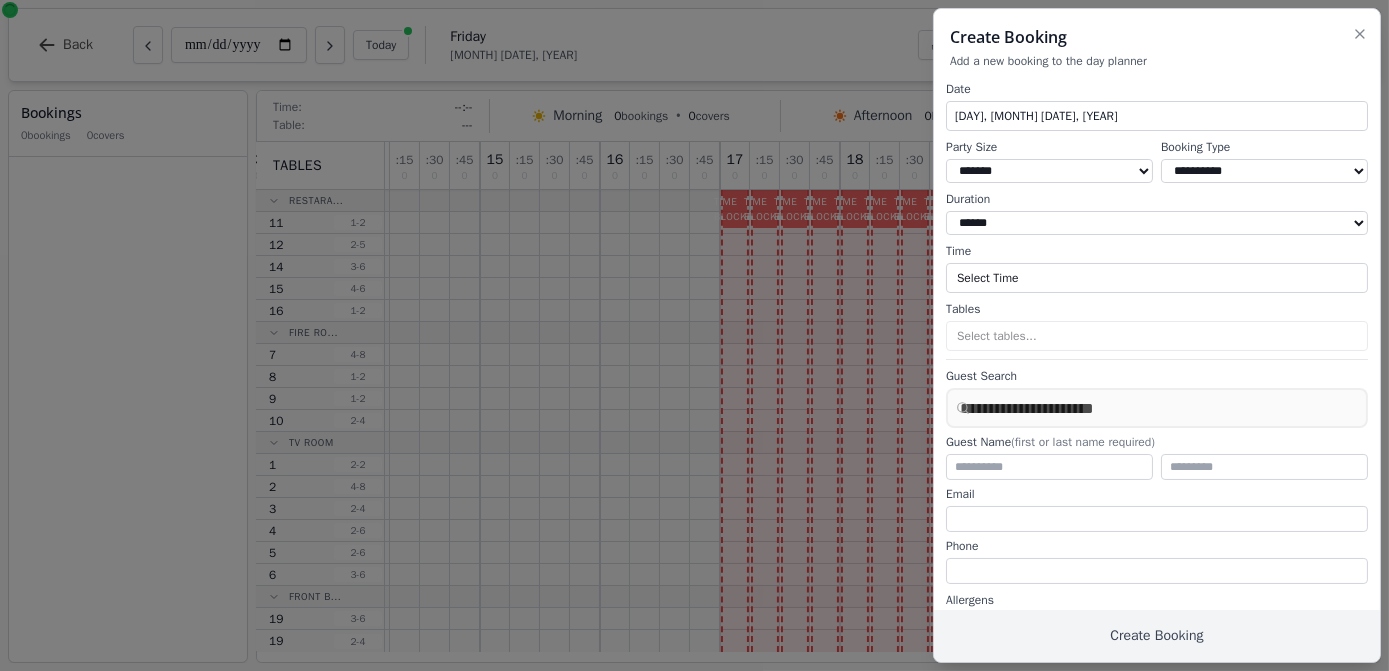 click at bounding box center (694, 335) 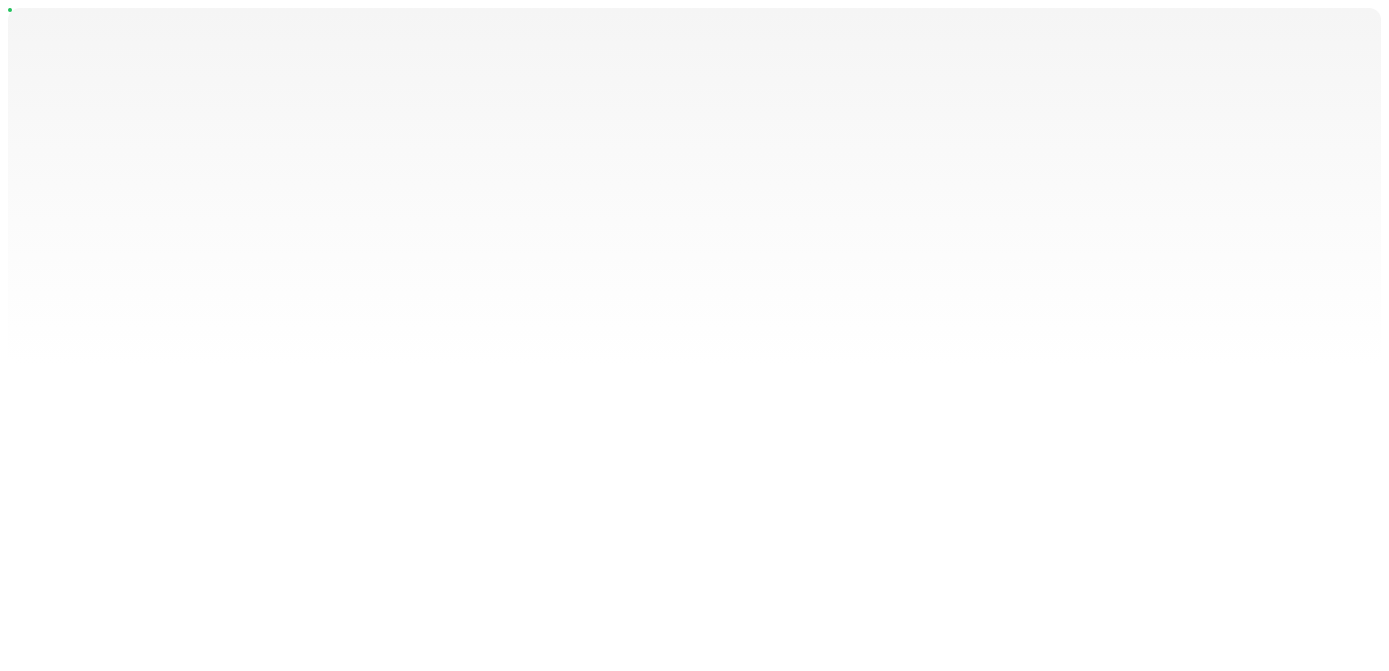scroll, scrollTop: 0, scrollLeft: 0, axis: both 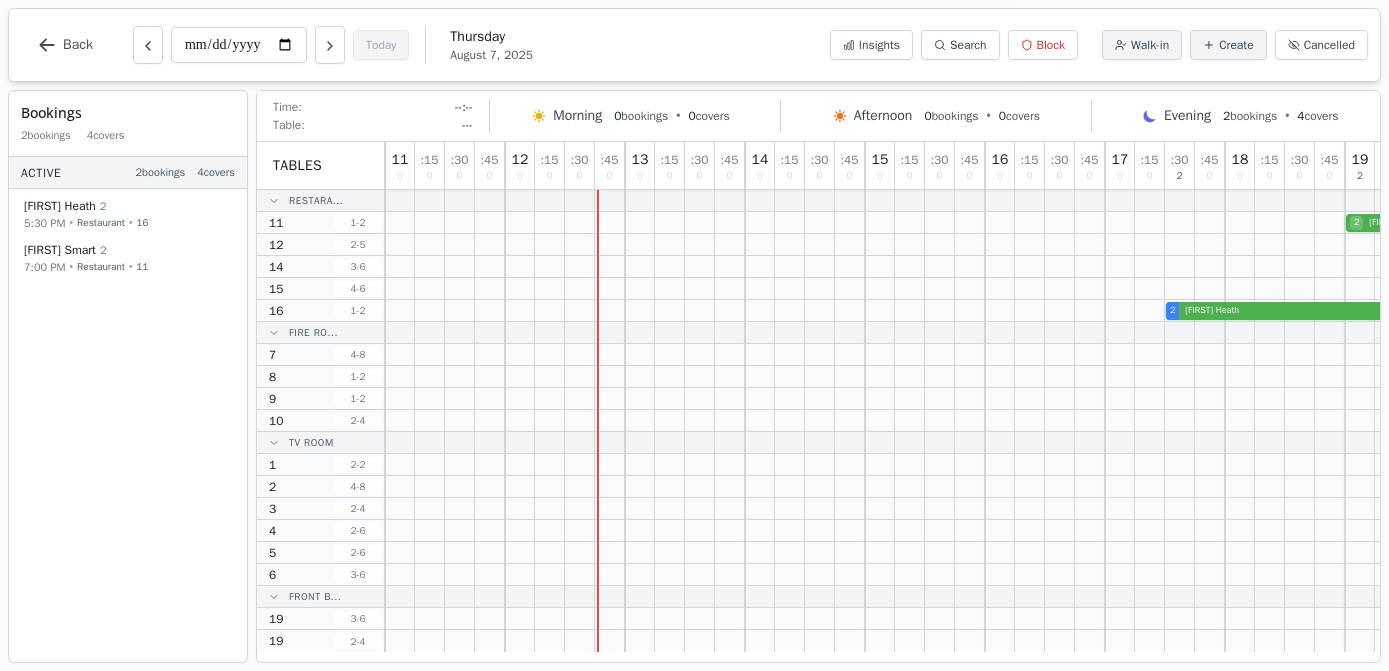 click on "Back" at bounding box center (78, 45) 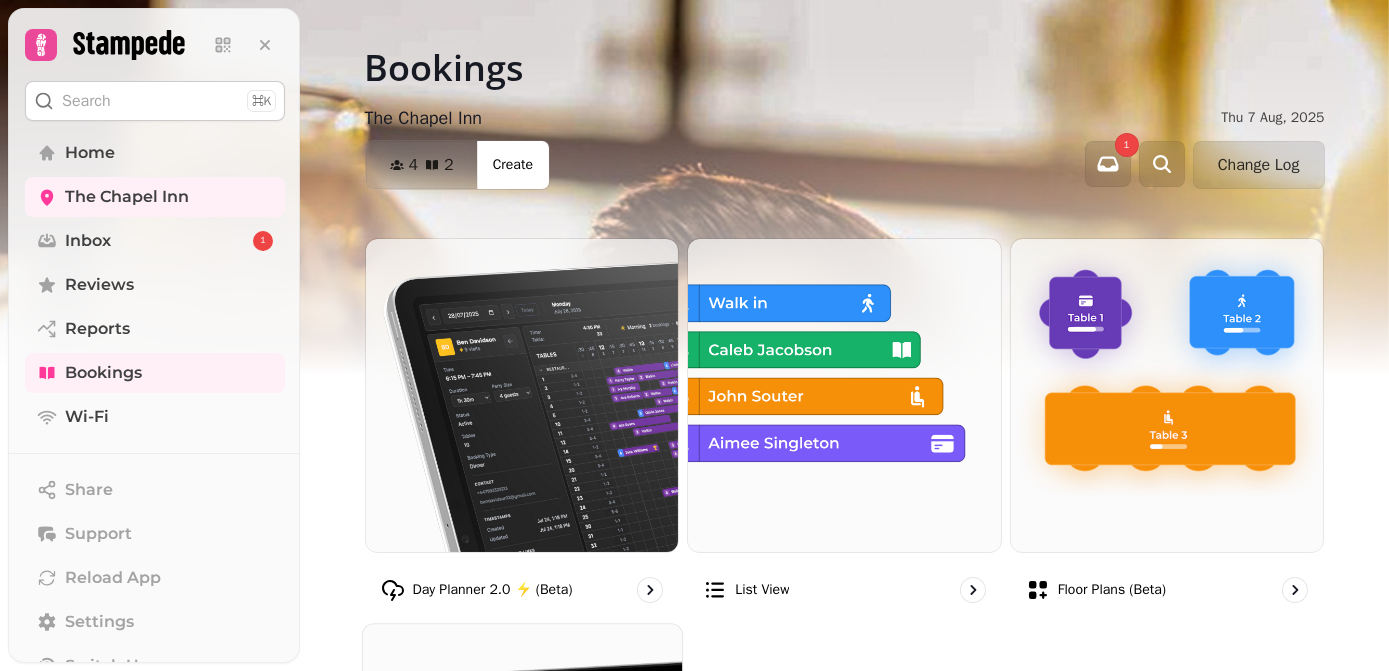 click at bounding box center (521, 783) 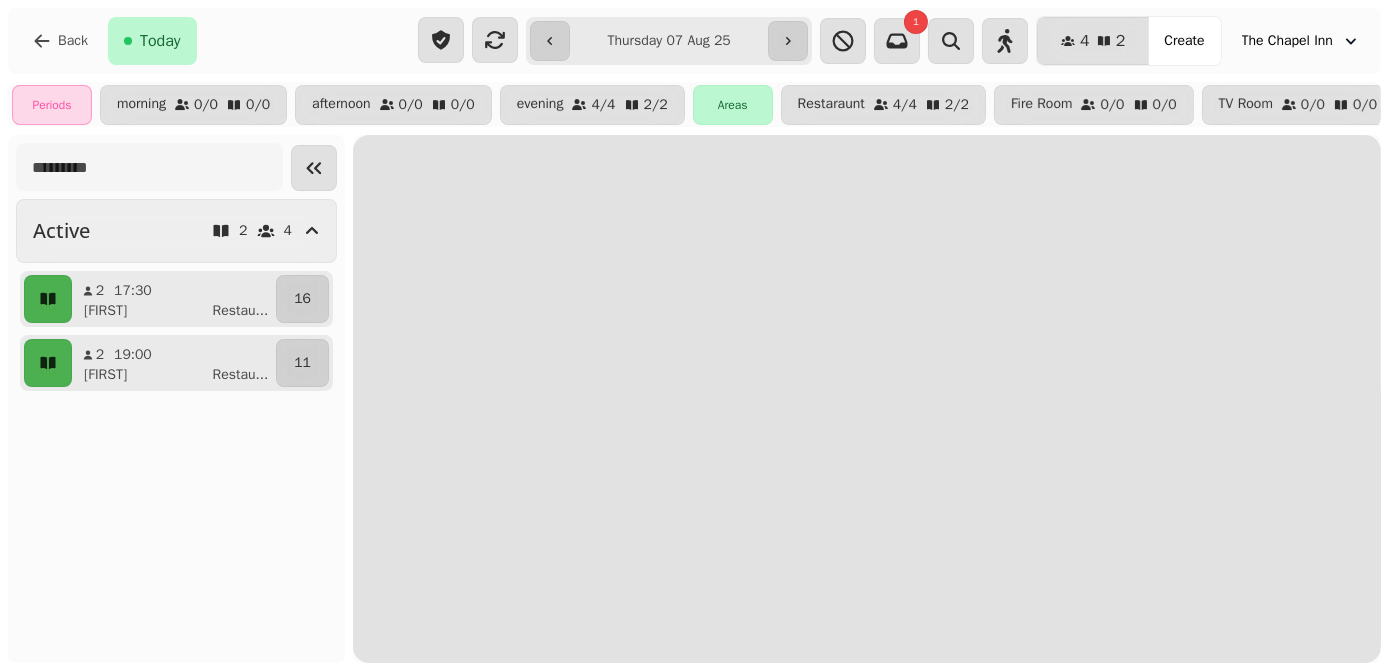 click on "**********" at bounding box center [669, 41] 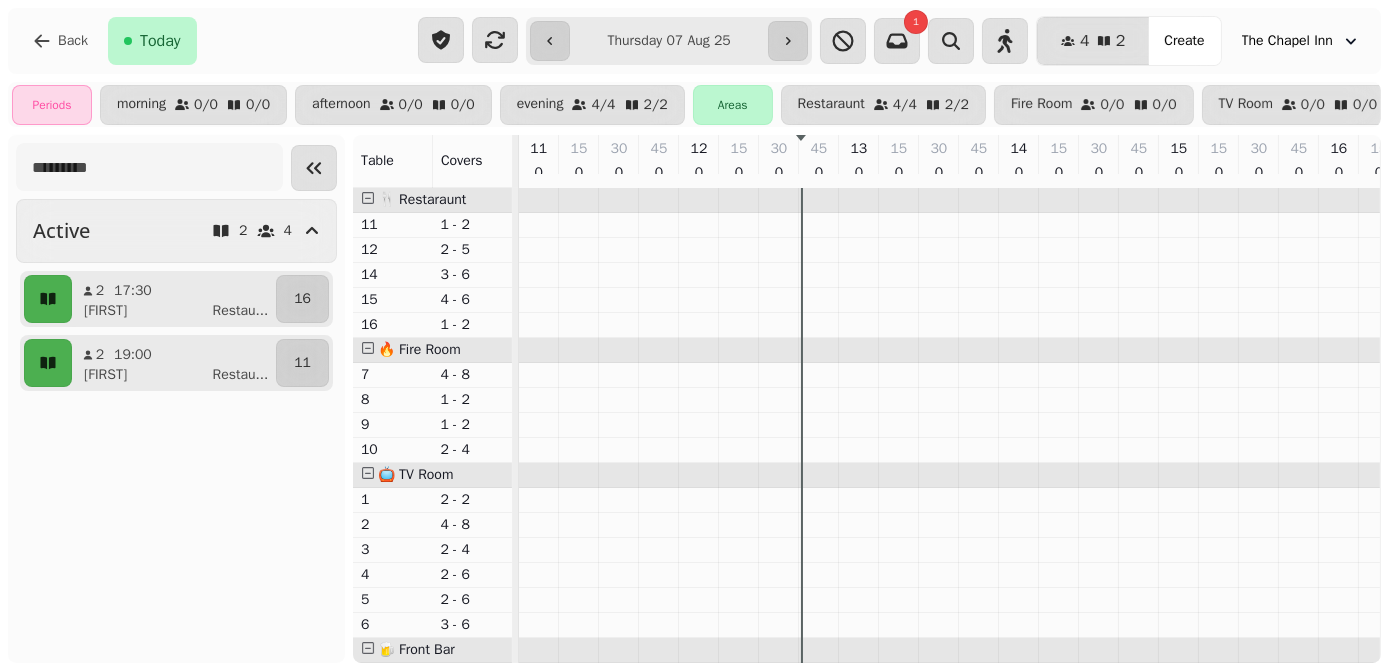 scroll, scrollTop: 0, scrollLeft: 284, axis: horizontal 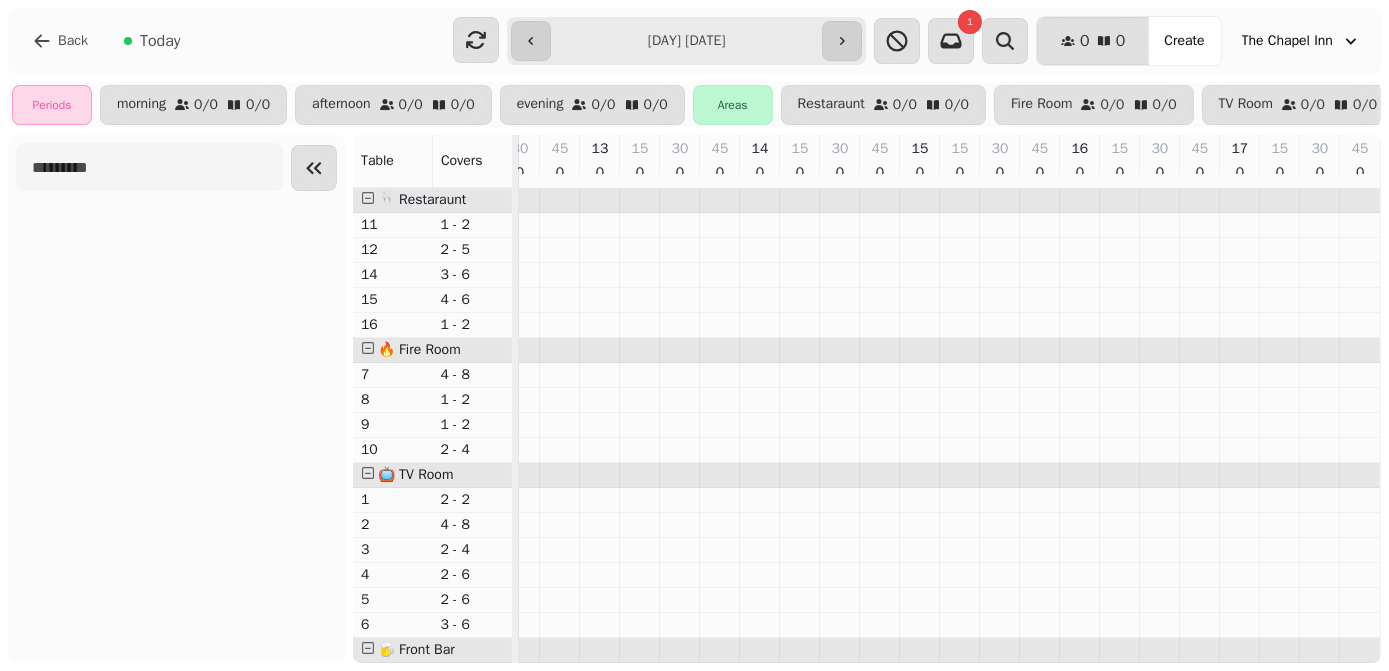 type on "**********" 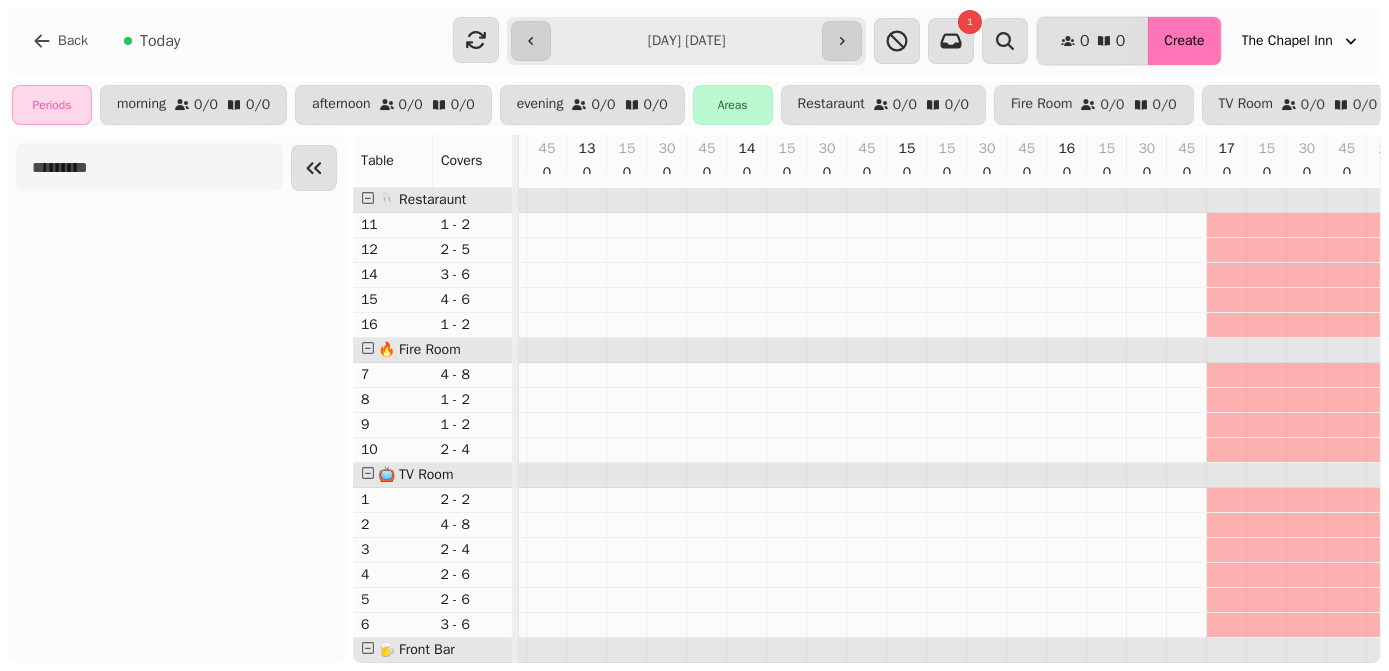 scroll, scrollTop: 0, scrollLeft: 284, axis: horizontal 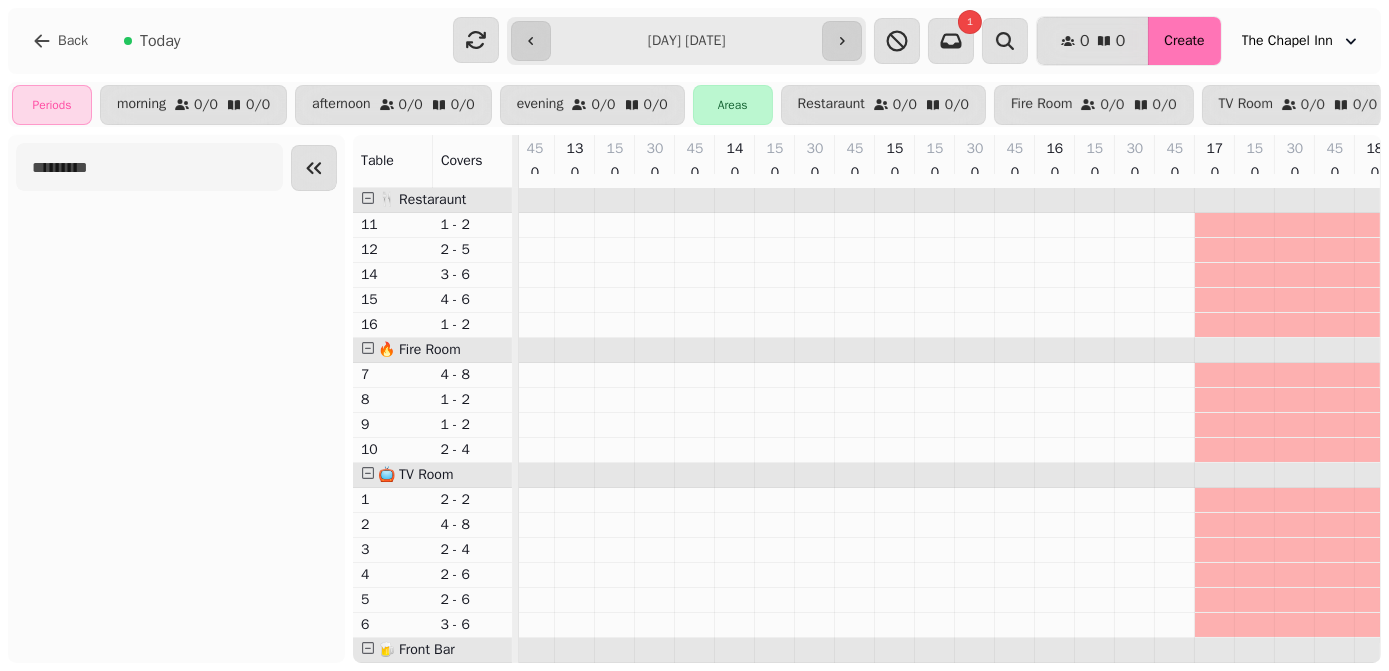 click on "Create" at bounding box center (1184, 41) 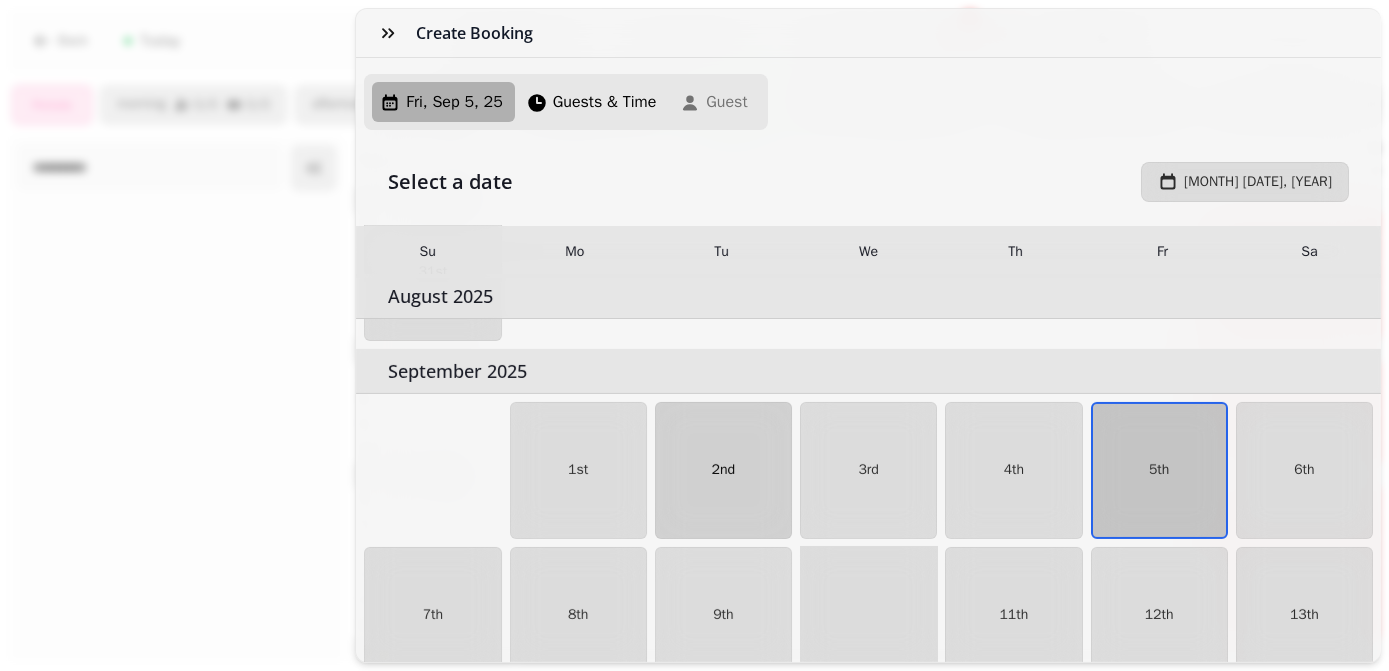scroll, scrollTop: 874, scrollLeft: 0, axis: vertical 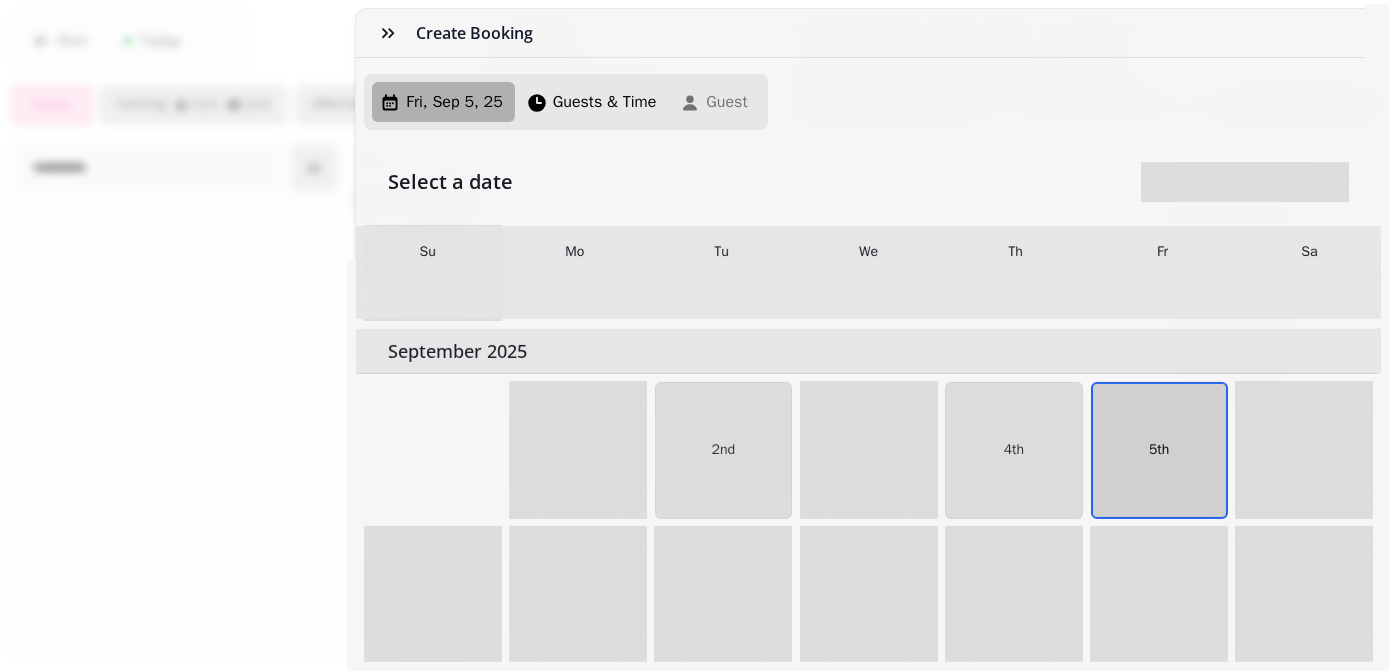 click on "5th" at bounding box center [1159, 450] 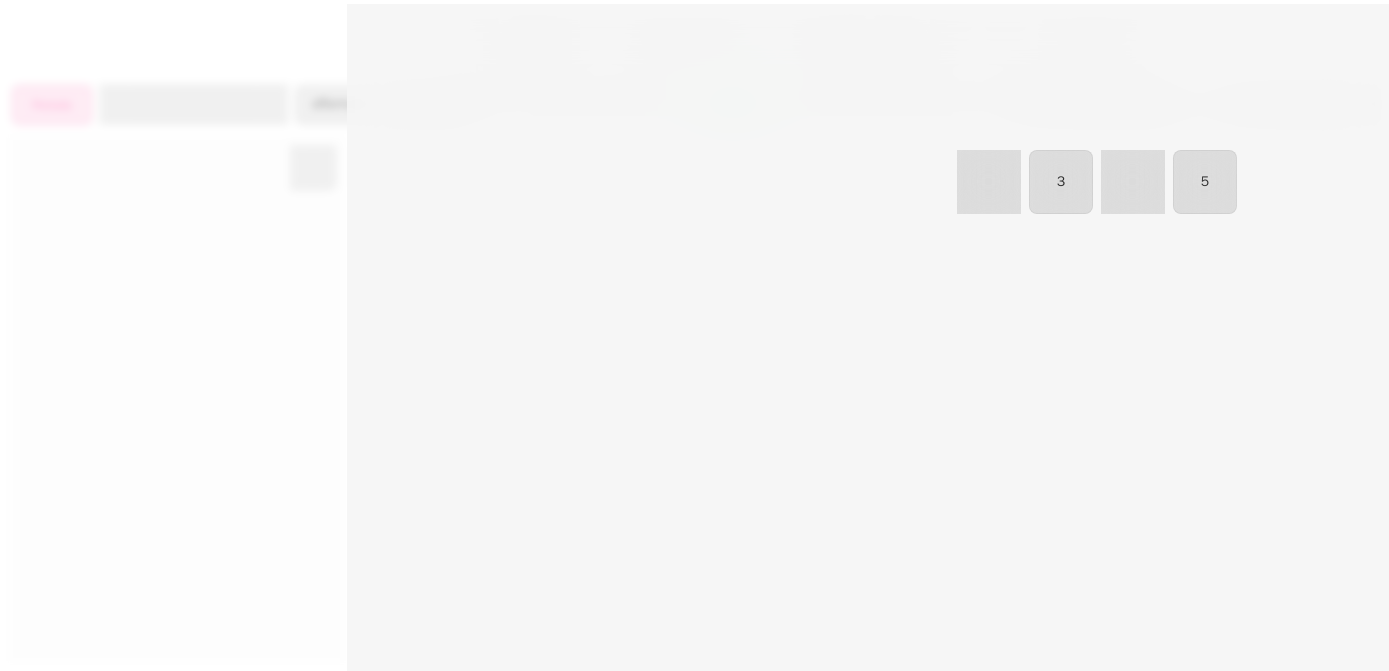select on "****" 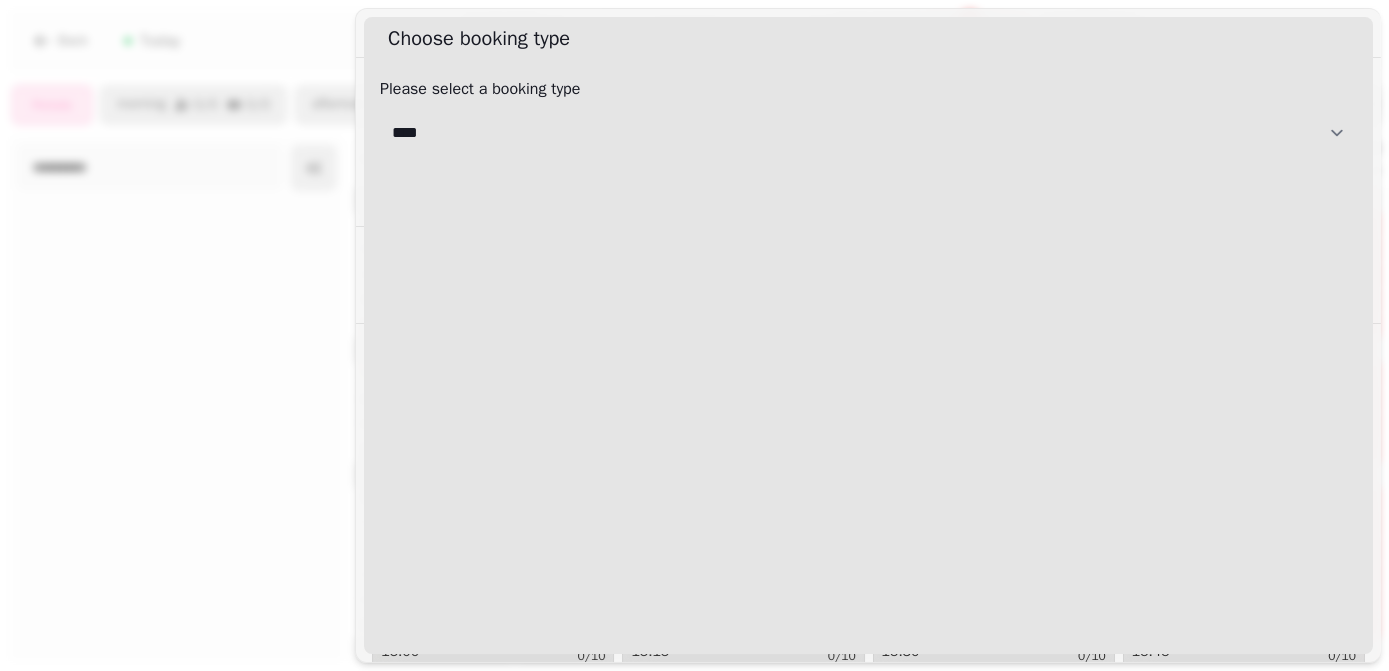 click on "**********" at bounding box center [868, 133] 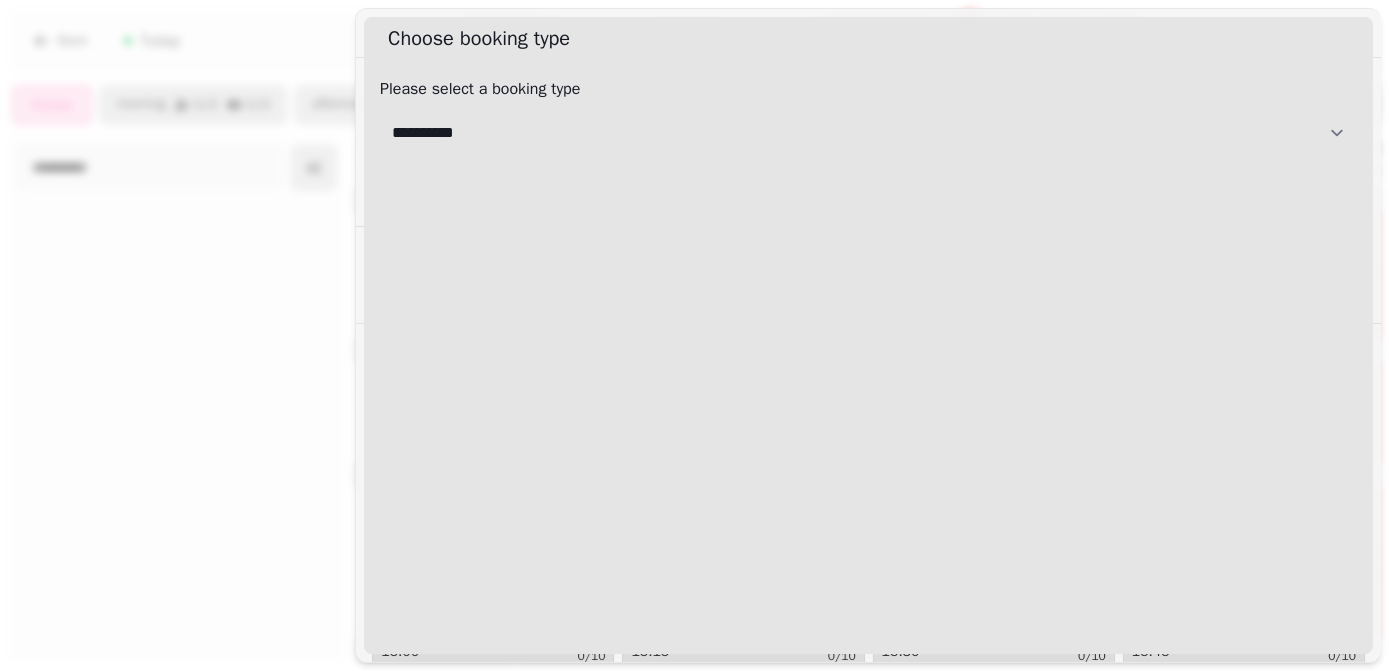 click on "**********" at bounding box center (868, 133) 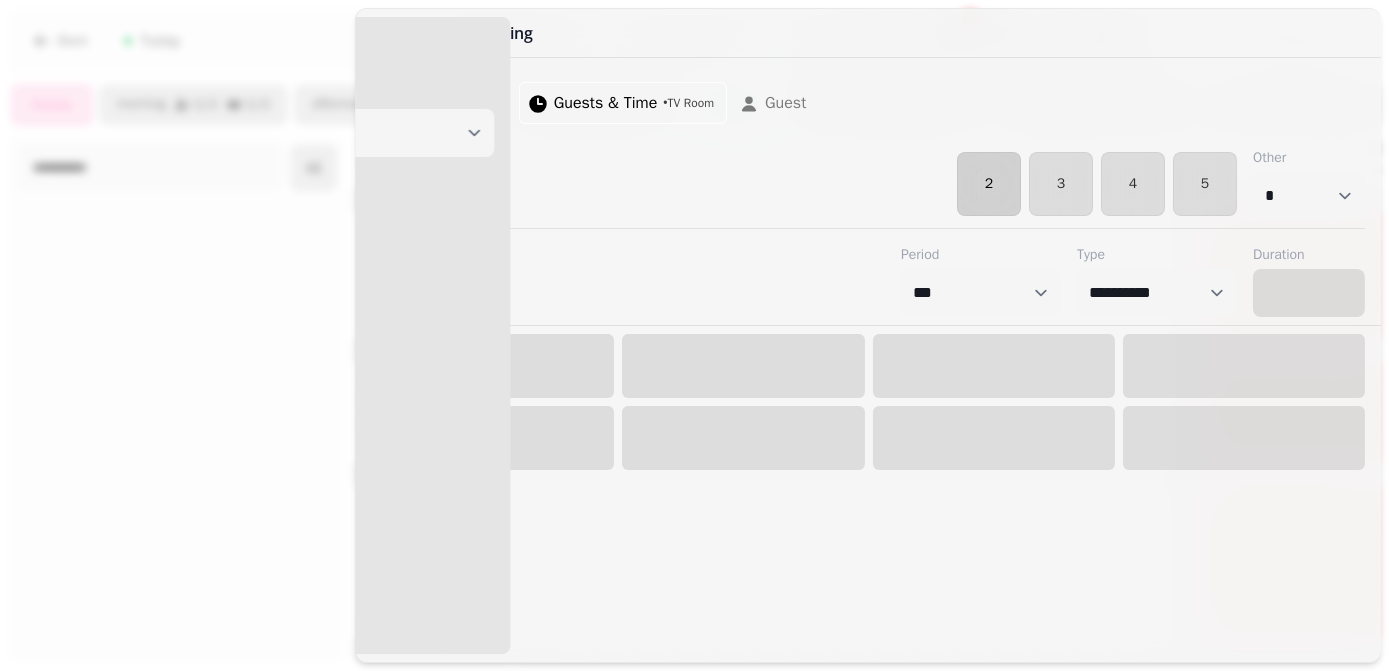 select on "****" 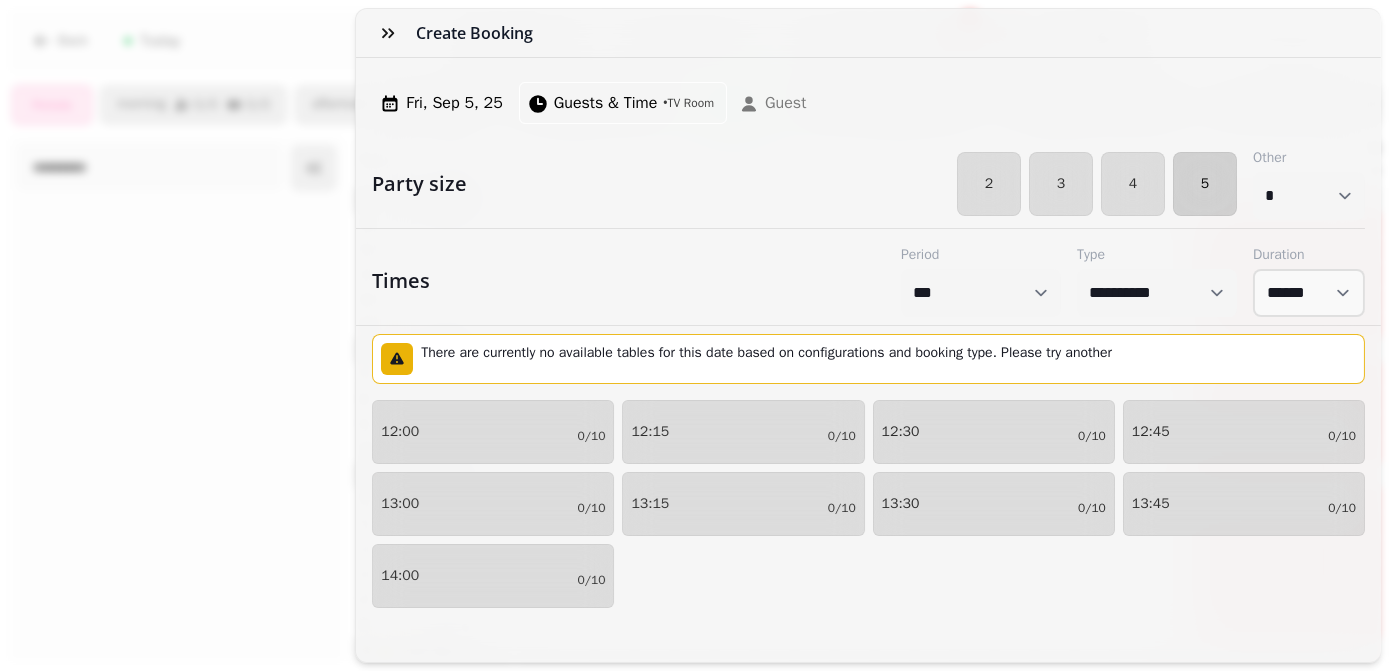 click on "5" at bounding box center (1205, 184) 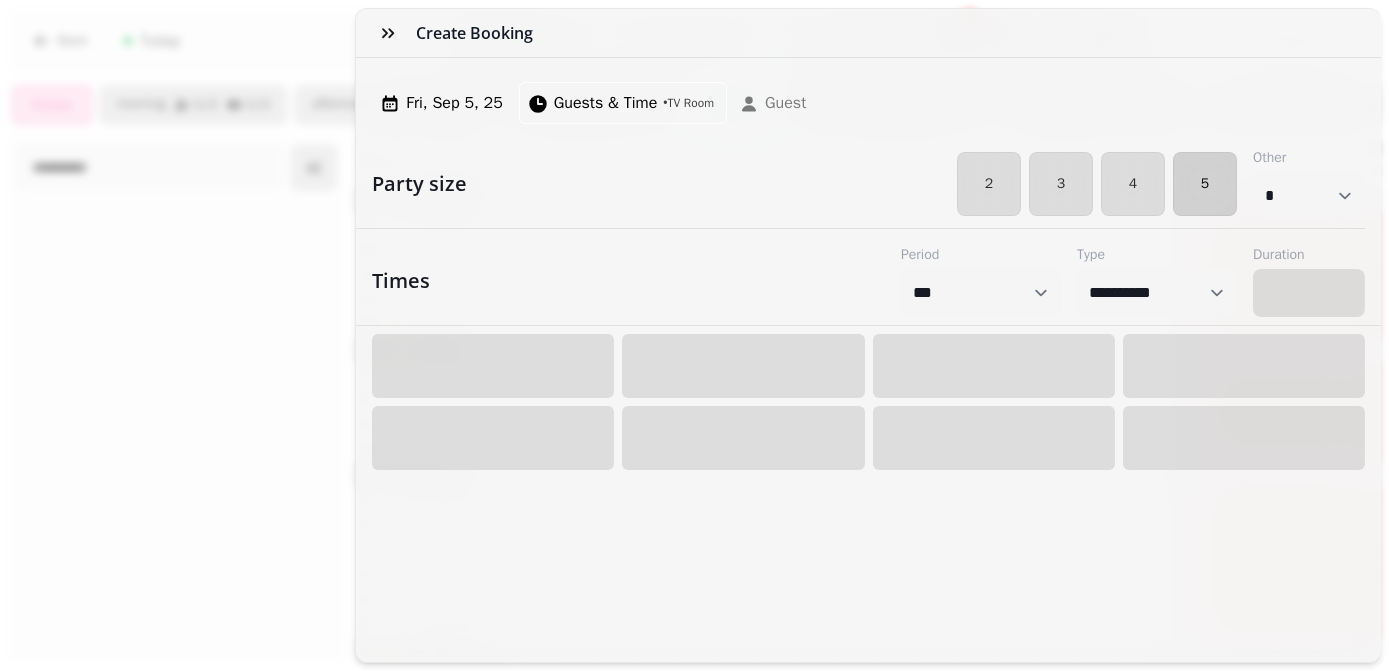 select on "****" 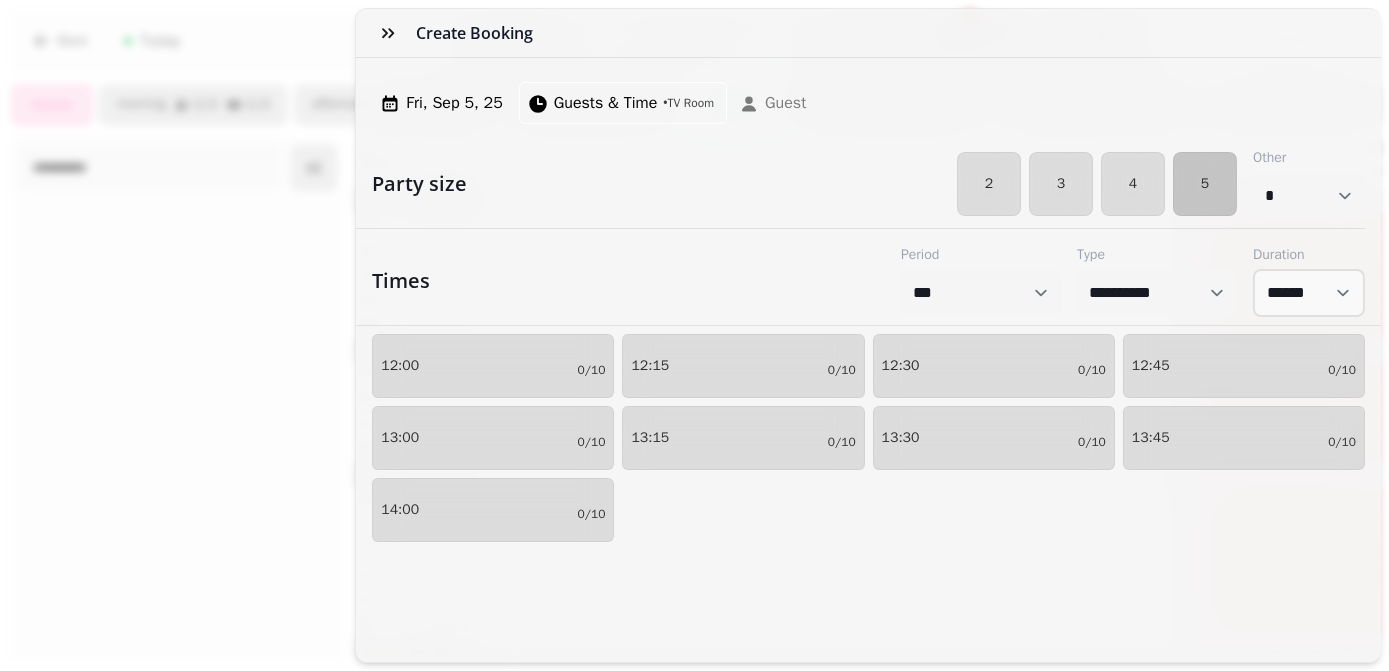 scroll, scrollTop: 0, scrollLeft: 0, axis: both 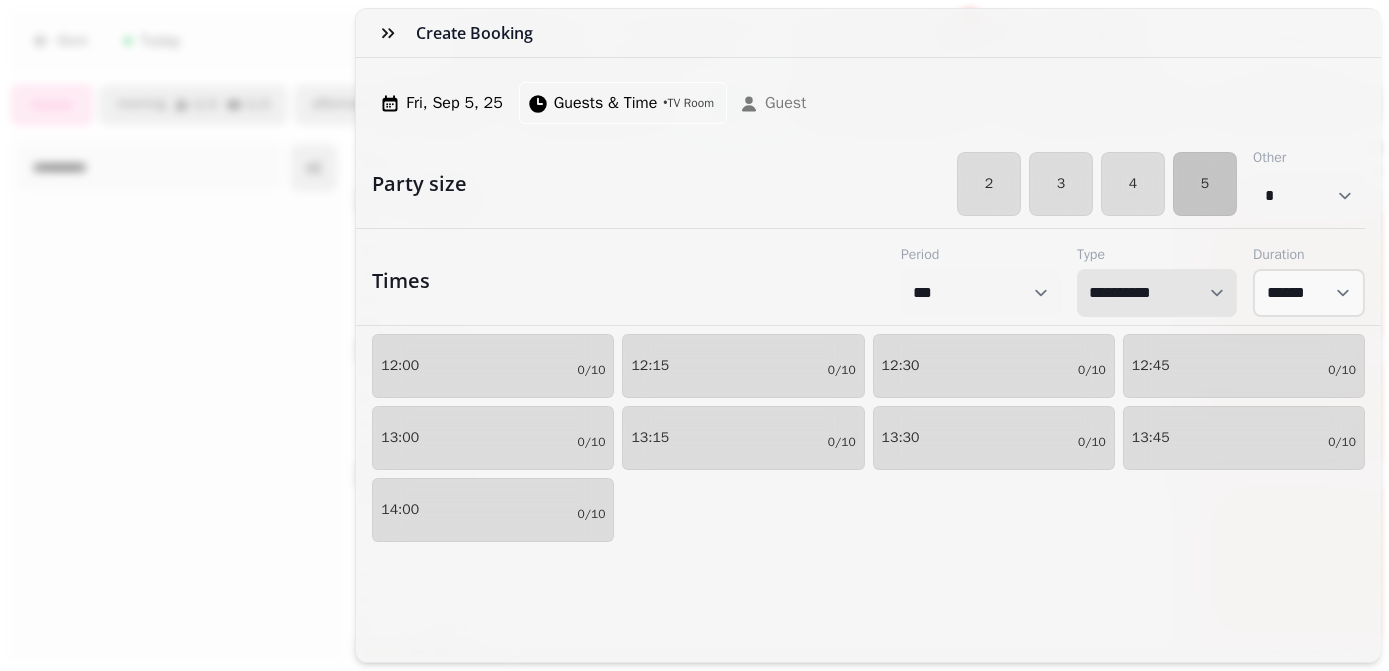 click on "**********" at bounding box center (1157, 293) 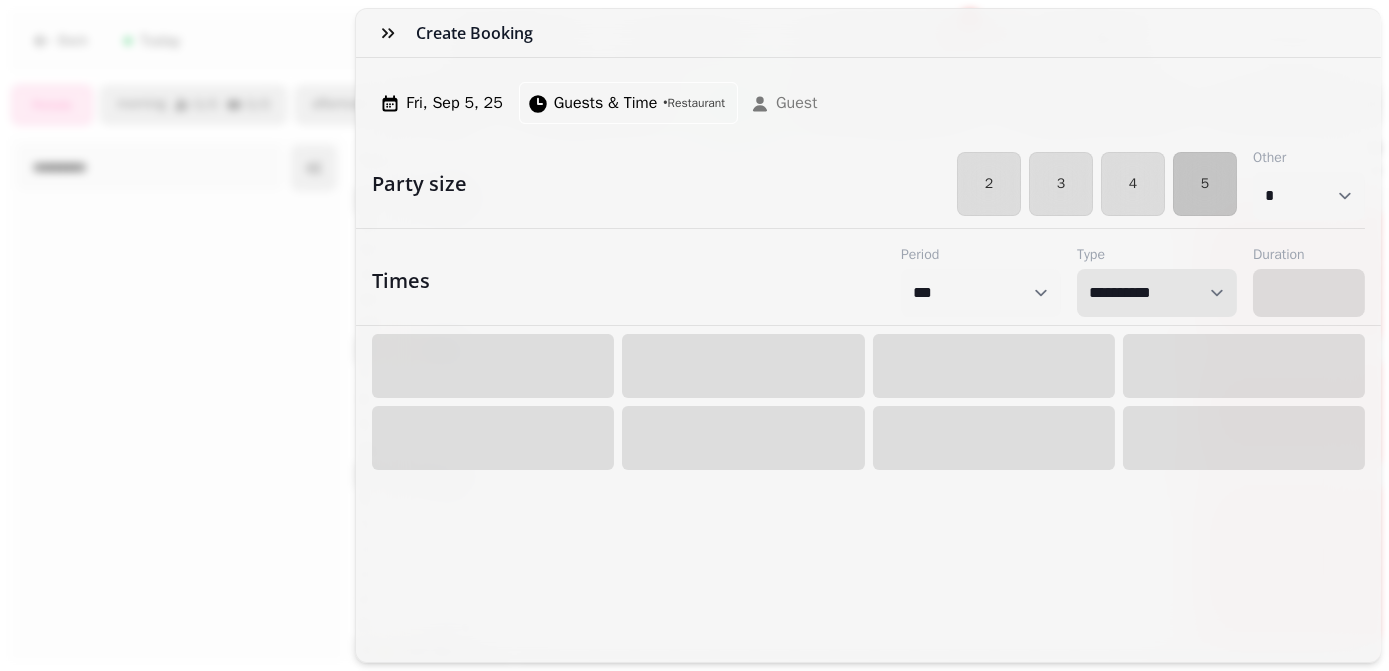 select on "****" 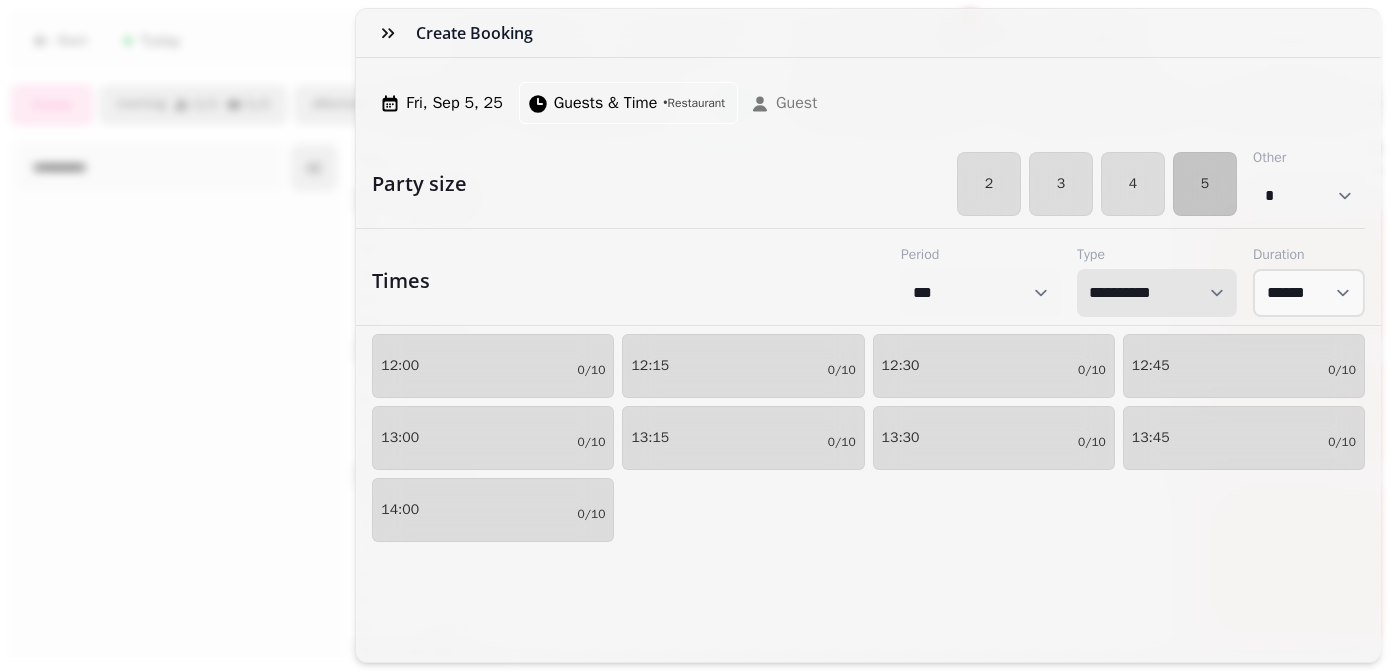click on "**********" at bounding box center [1157, 293] 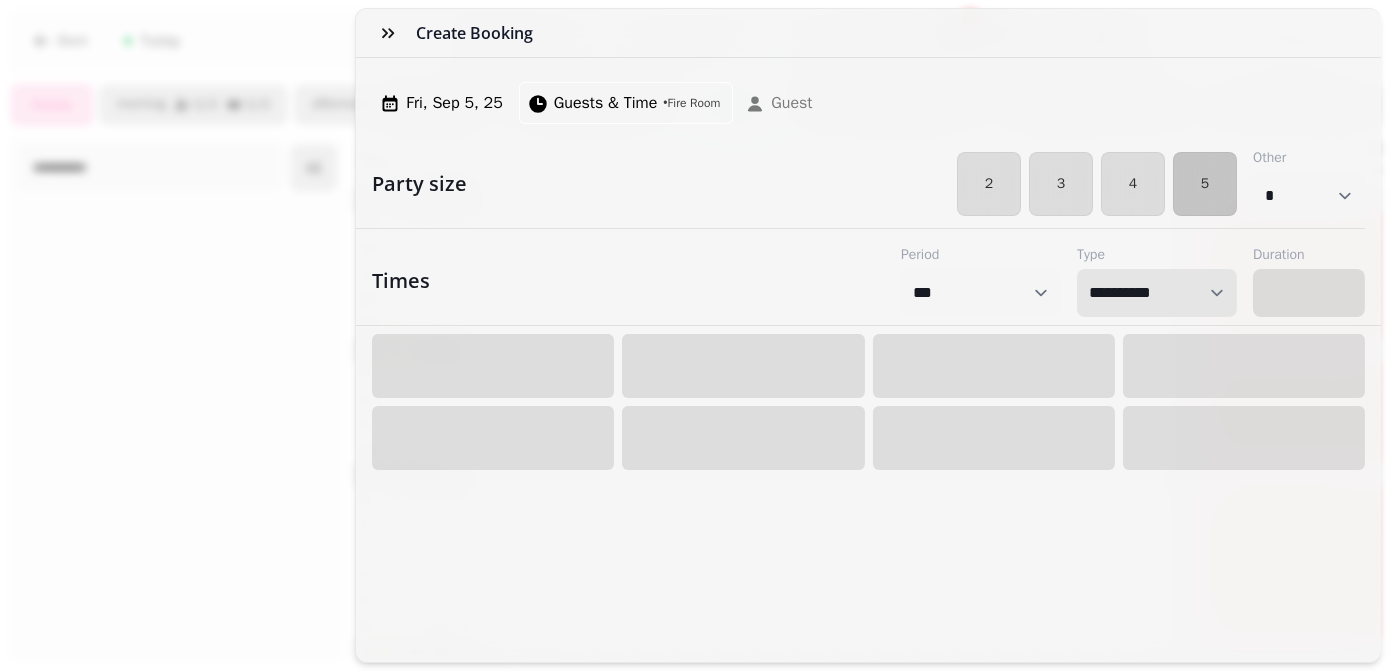 select on "****" 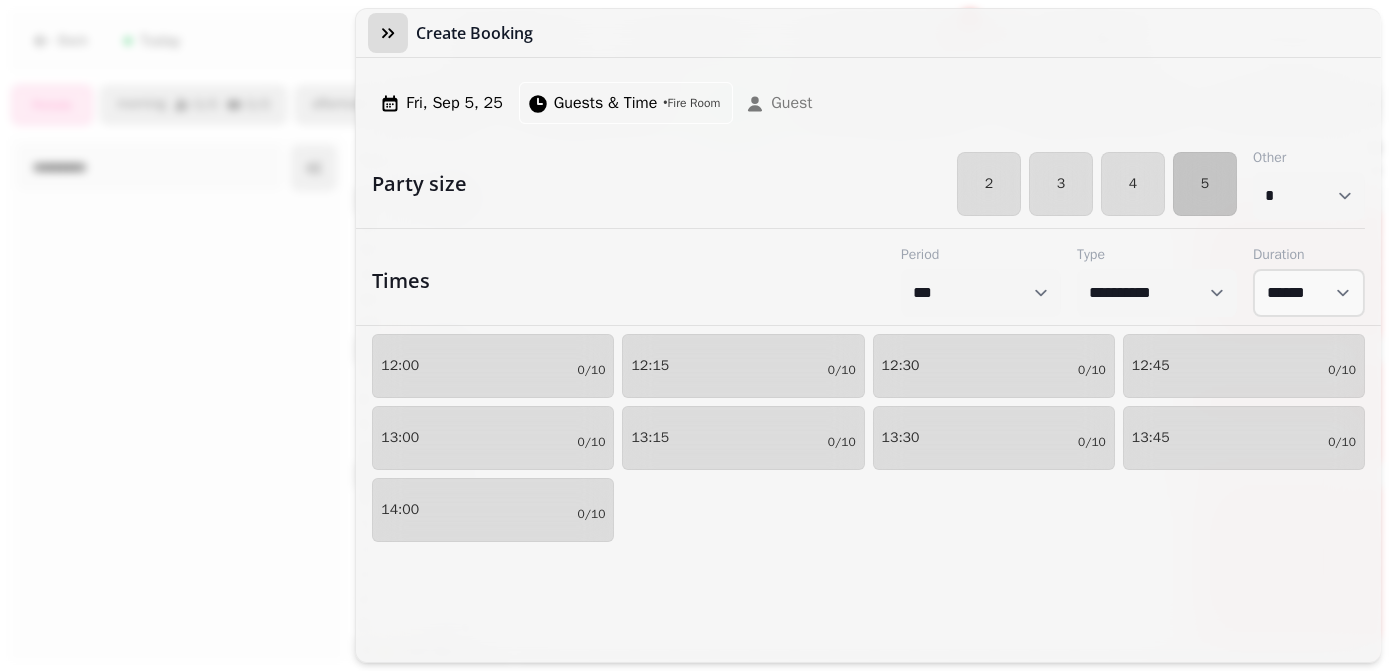 click 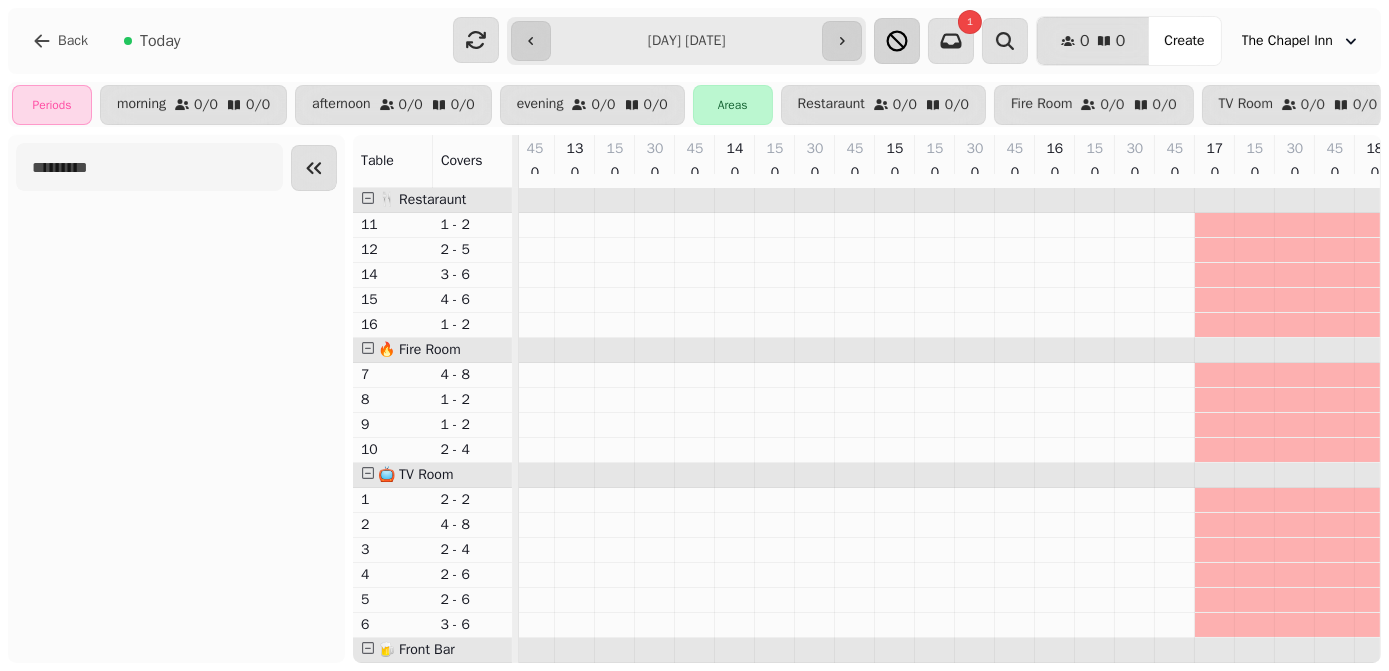 click 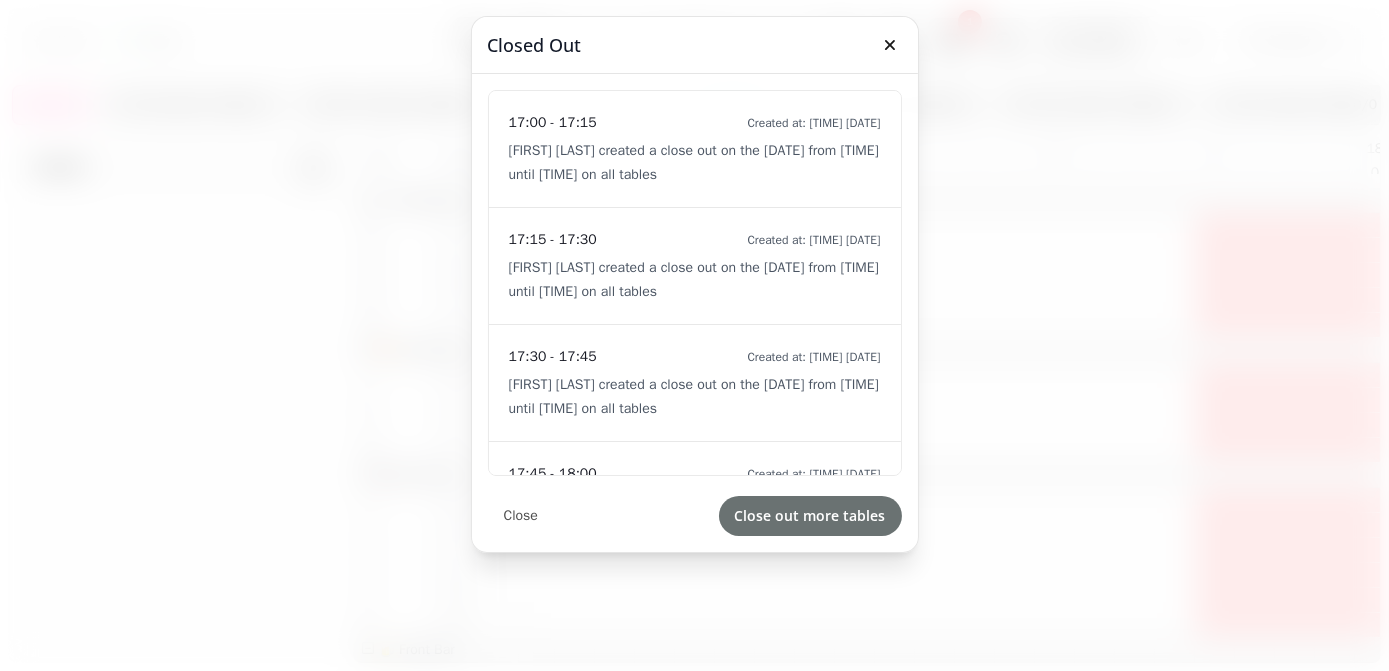 click on "Close out more tables" at bounding box center [810, 516] 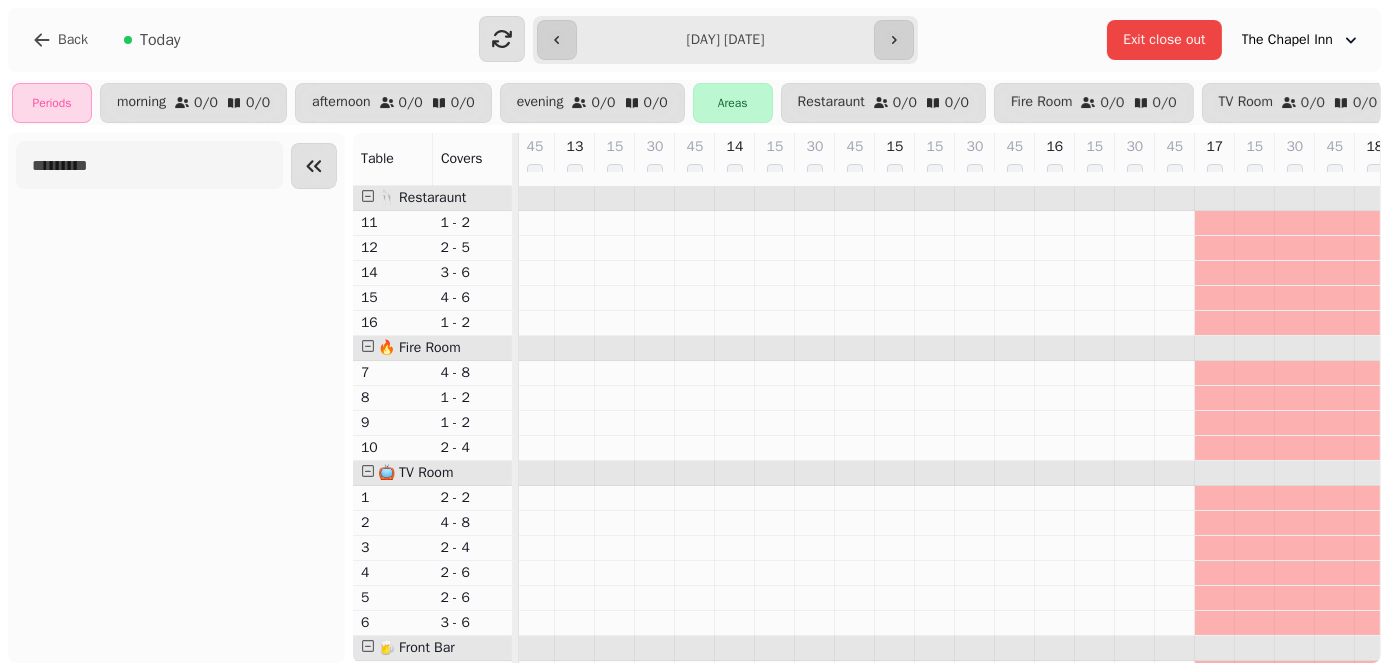 scroll, scrollTop: 0, scrollLeft: 530, axis: horizontal 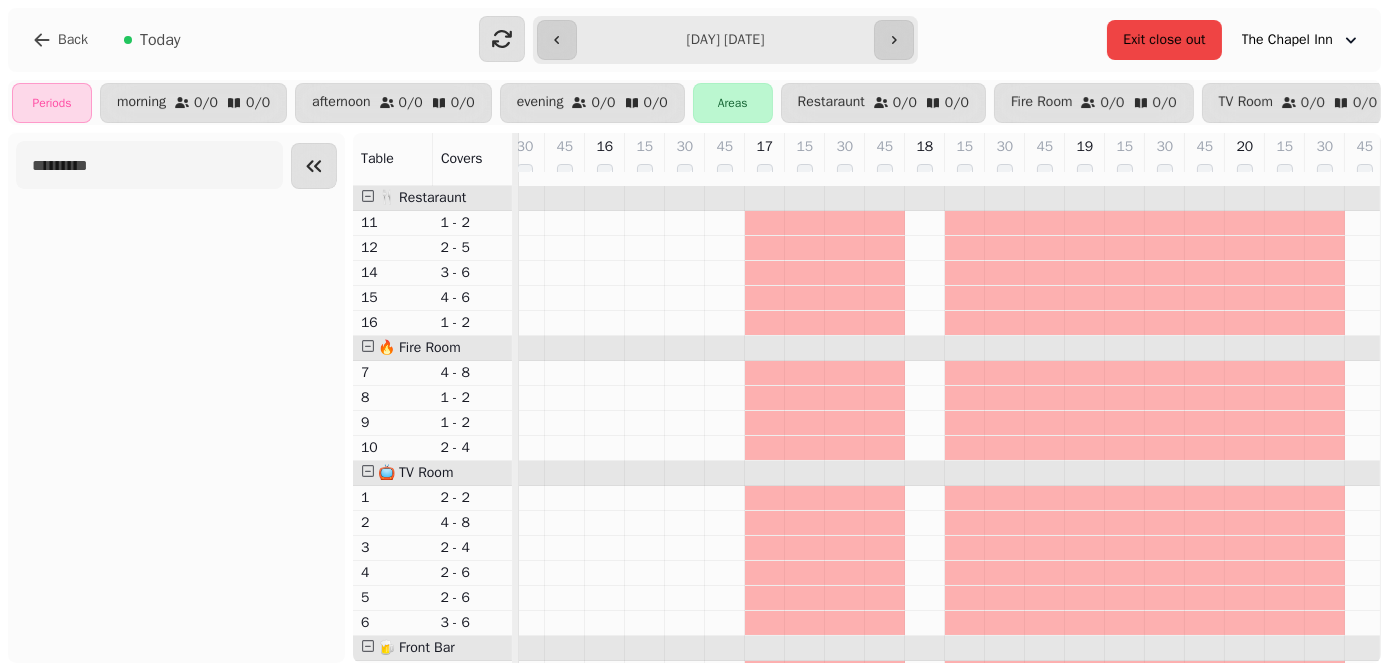 click on "Exit close out" at bounding box center [1164, 40] 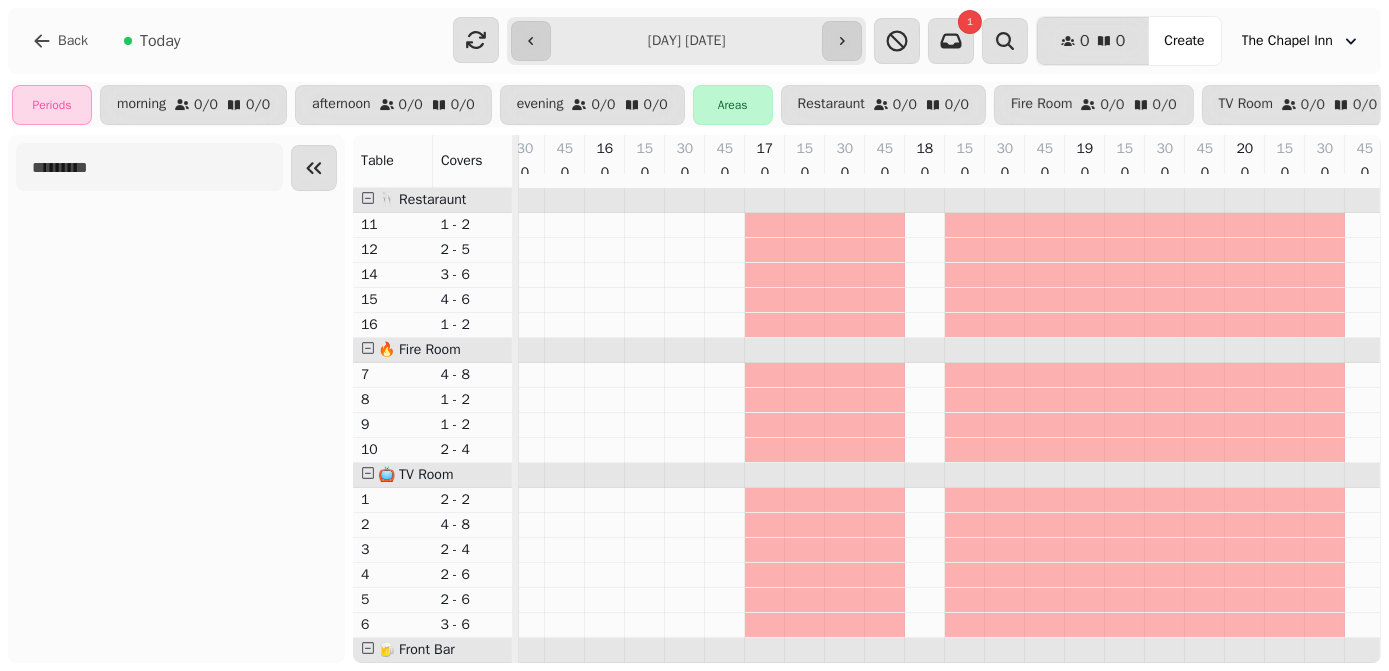 click on "Create" at bounding box center [1184, 41] 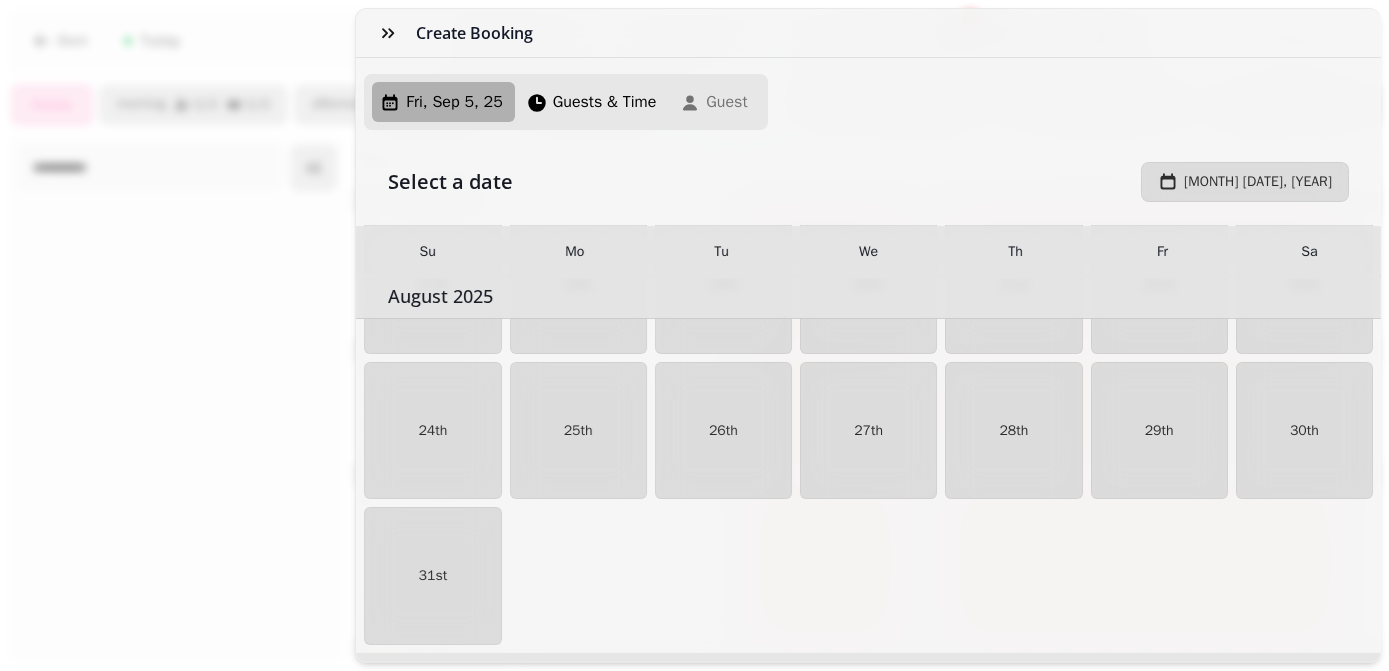 scroll, scrollTop: 874, scrollLeft: 0, axis: vertical 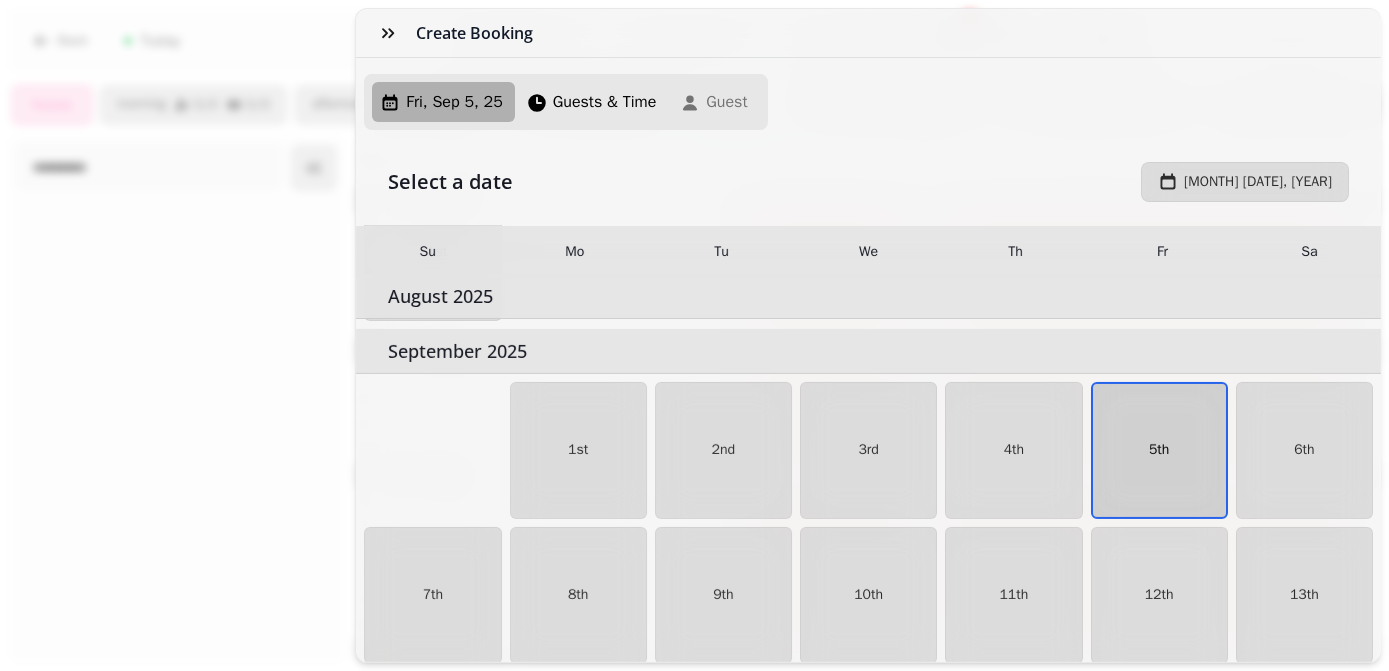 click on "5th" at bounding box center (1159, 450) 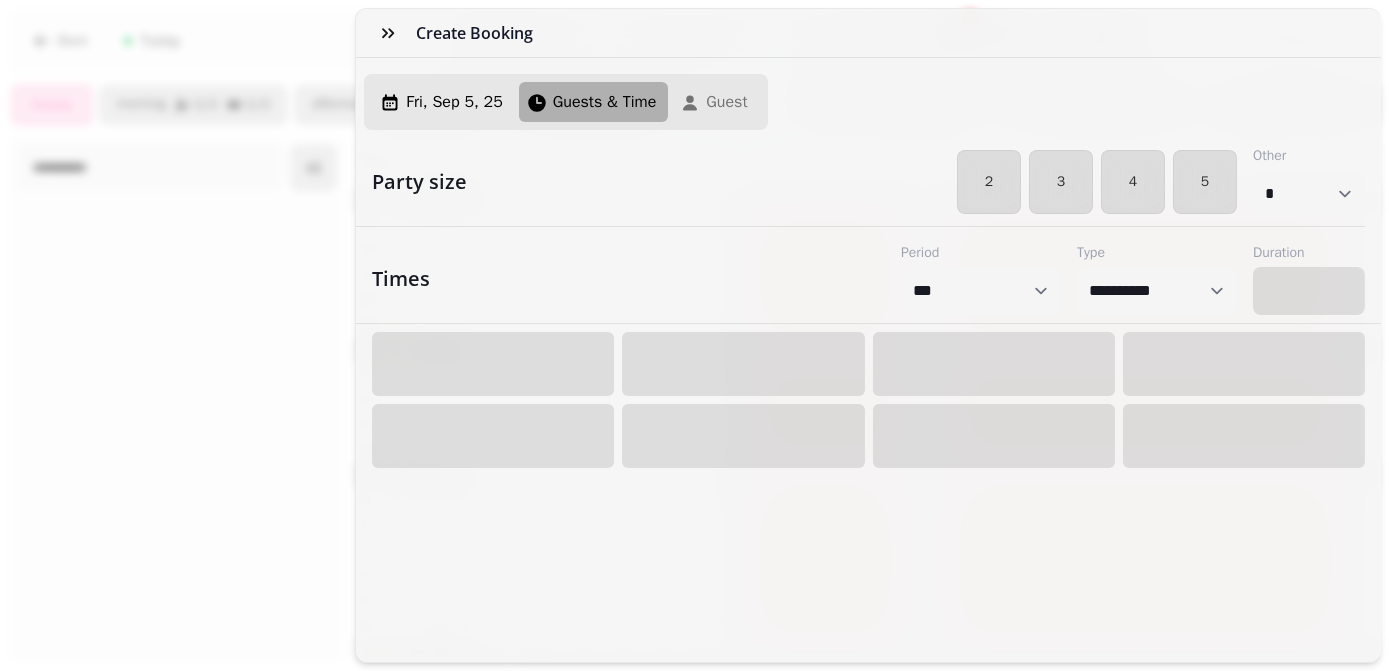 select on "****" 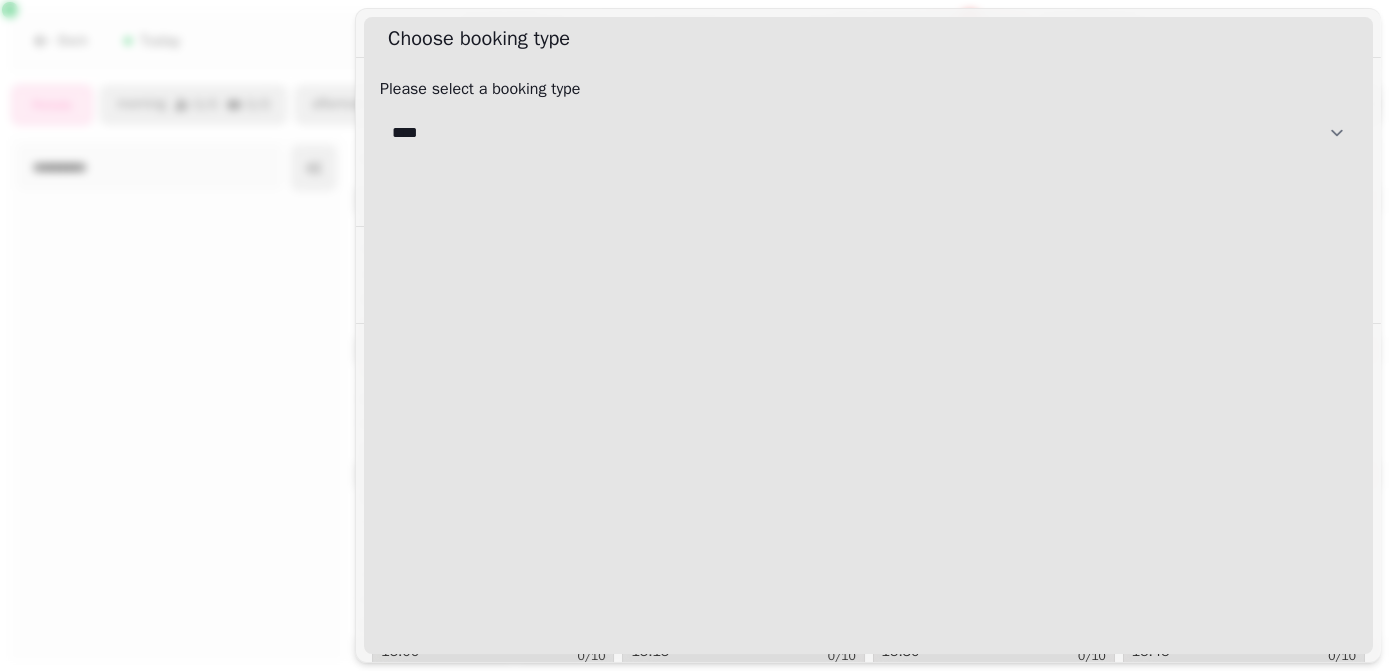 click on "**********" at bounding box center [868, 133] 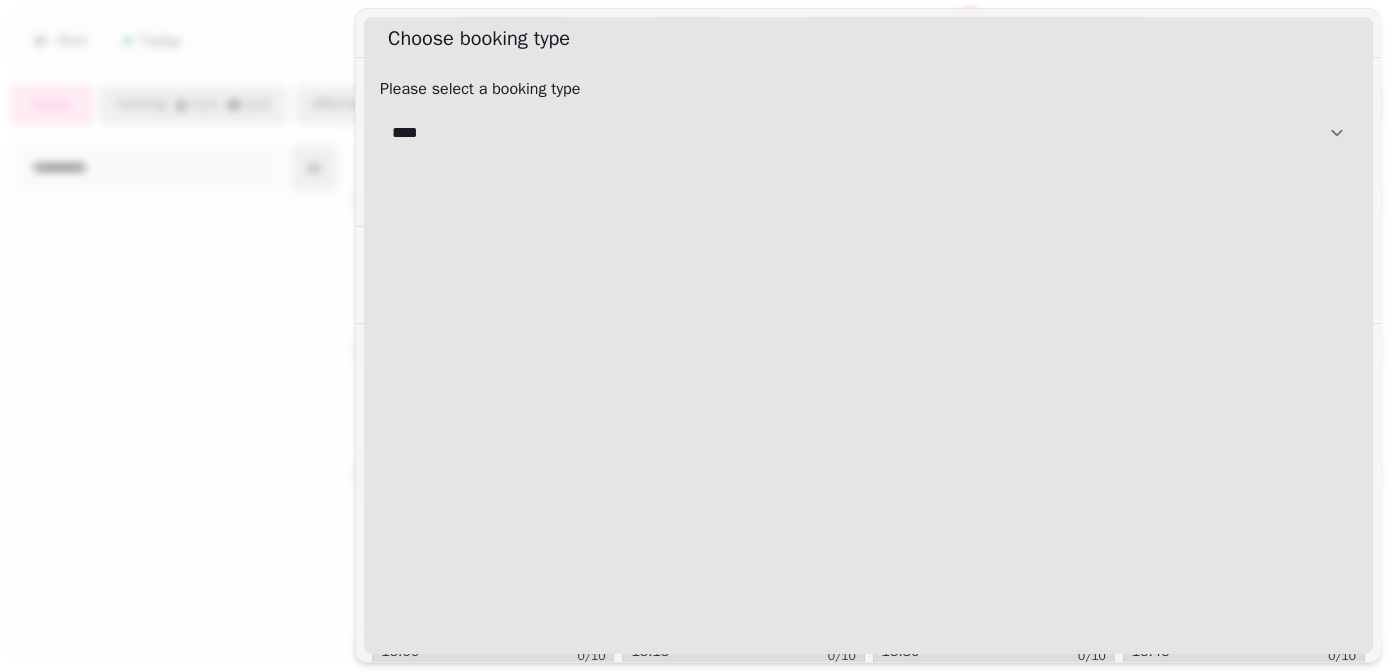 select on "**********" 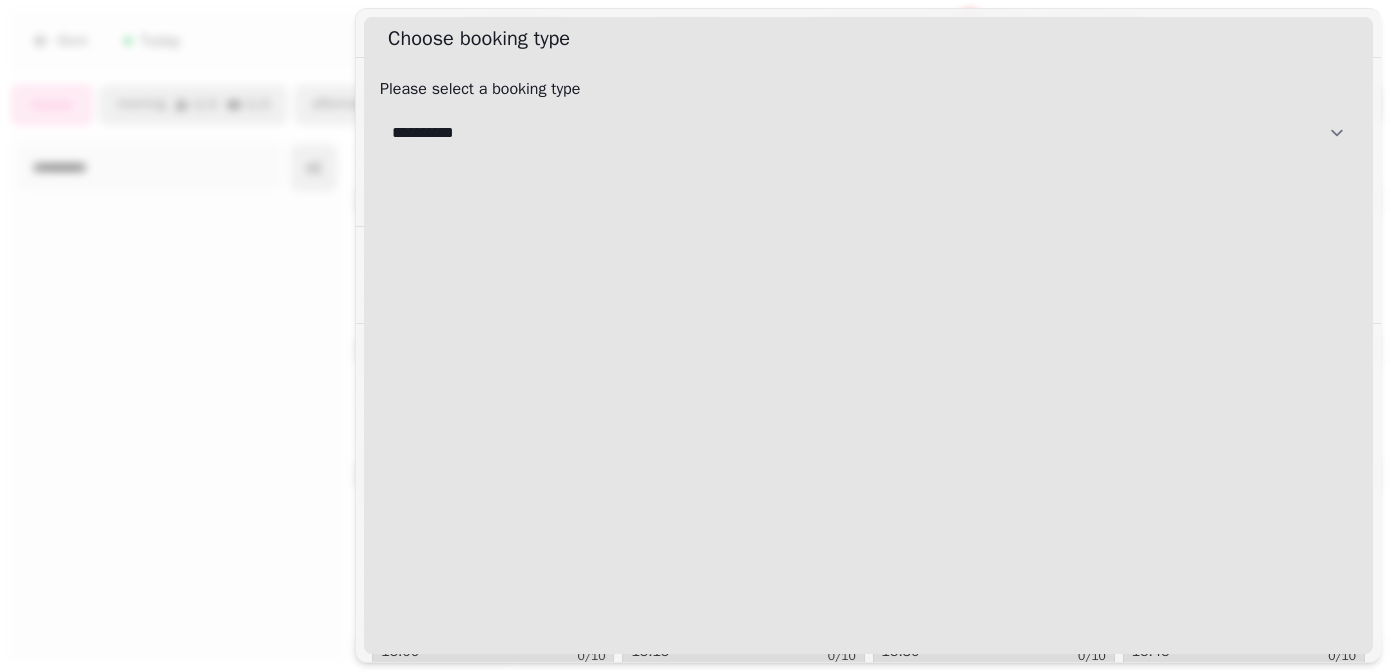 click on "**********" at bounding box center (868, 133) 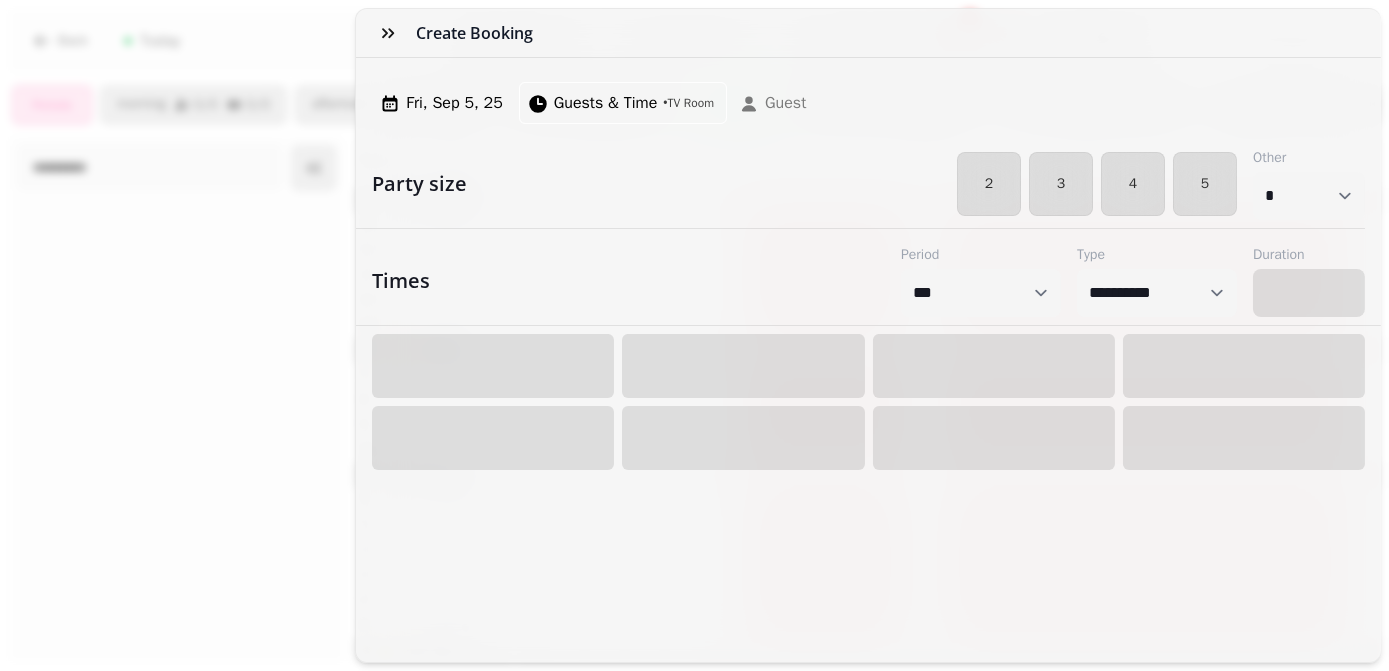 select on "****" 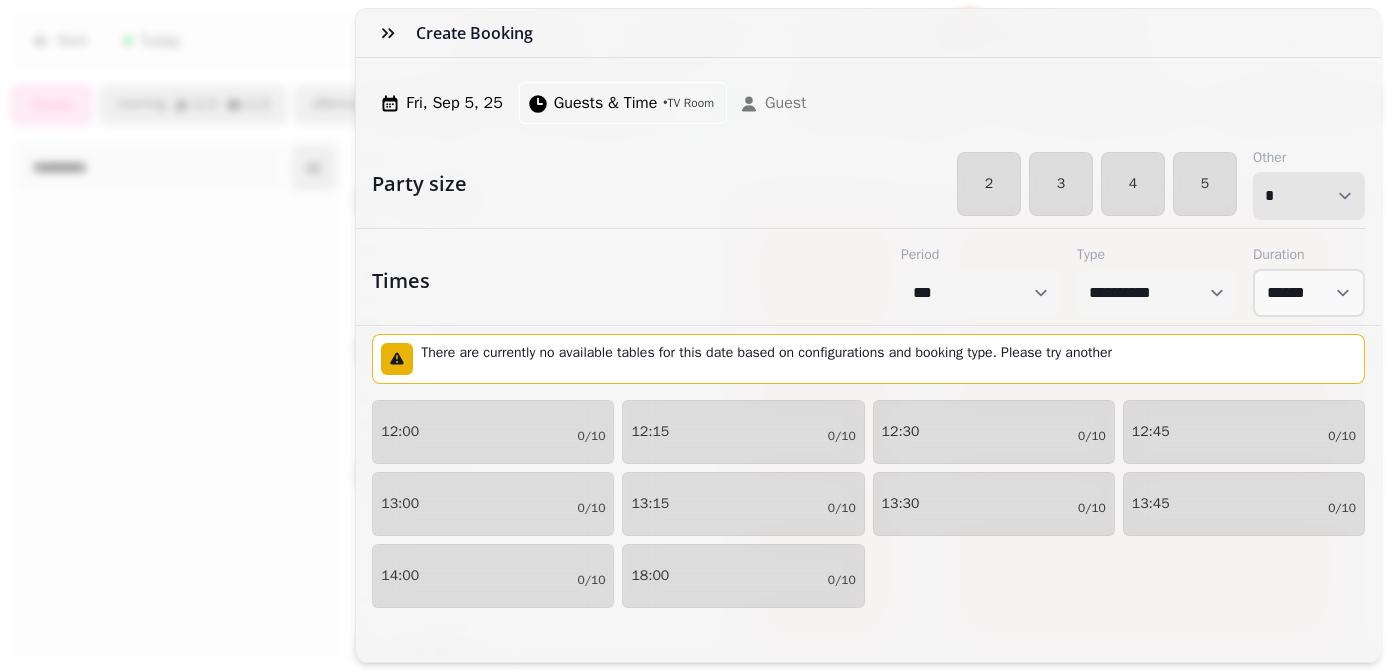 click on "* * * * * * * * * ** ** ** ** ** ** ** ** ** ** ** ** ** ** ** ** ** ** ** ** ** ** ** ** ** ** ** ** ** ** ** ** ** ** ** ** ** ** ** ** ** ** ** ** ** ** ** ** ** ** ** ** ** ** ** ** ** ** ** ** ** ** ** ** ** ** ** ** ** ** ** ** ** ** ** ** ** ** ** ** ** ** ** ** ** ** ** ** ** ** *** *** *** *** *** *** *** *** *** *** *** *** *** *** *** *** *** *** *** *** ***" at bounding box center [1309, 196] 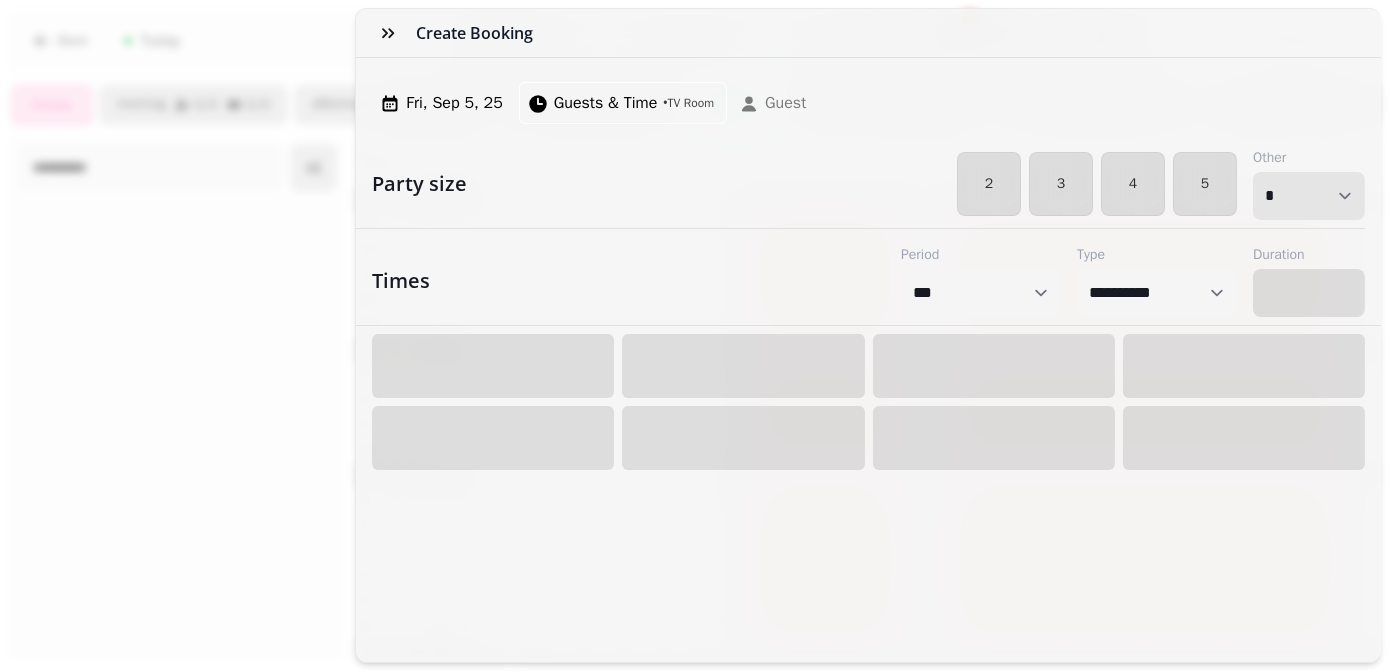 select on "****" 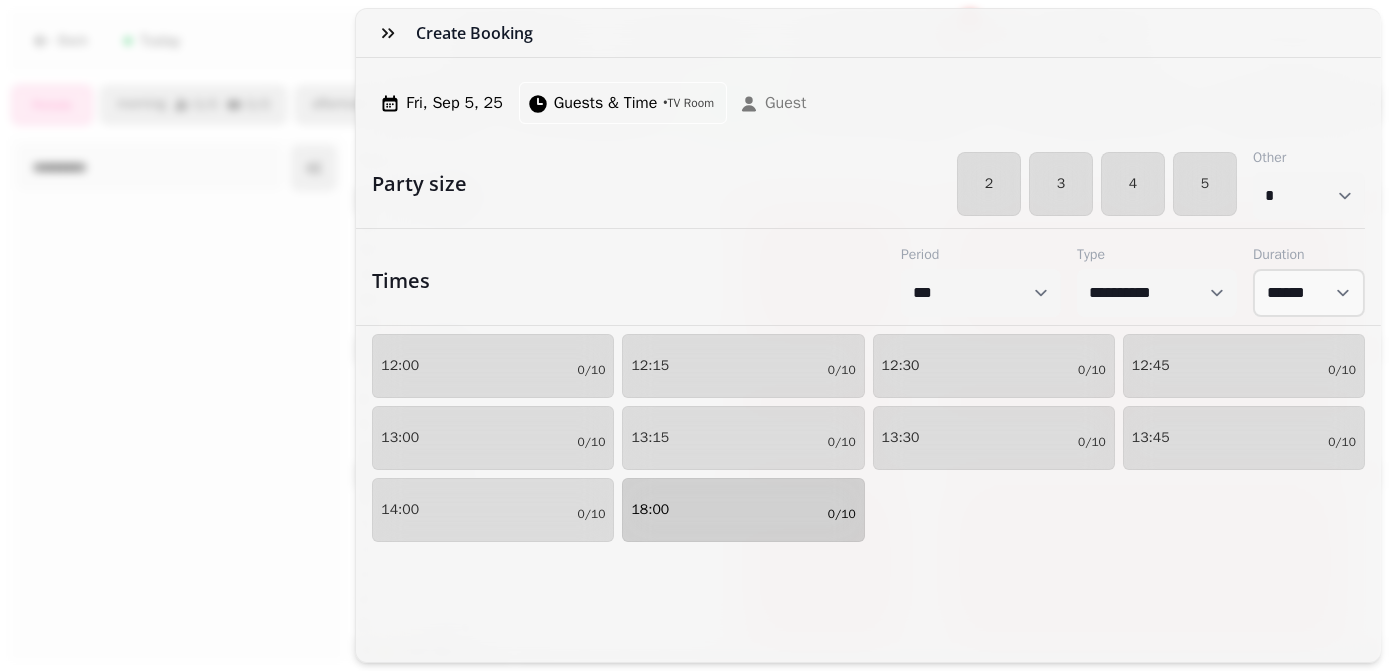 click on "18:00 0/10" at bounding box center [743, 510] 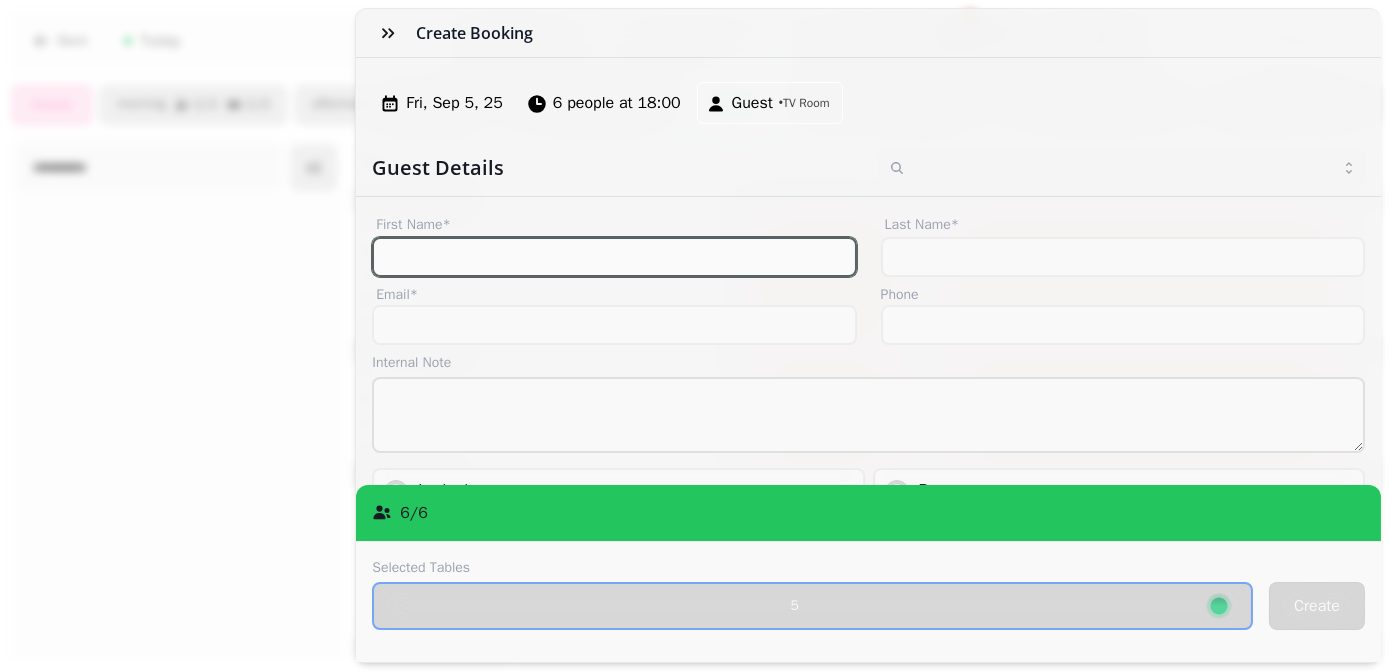click on "First Name*" at bounding box center (614, 257) 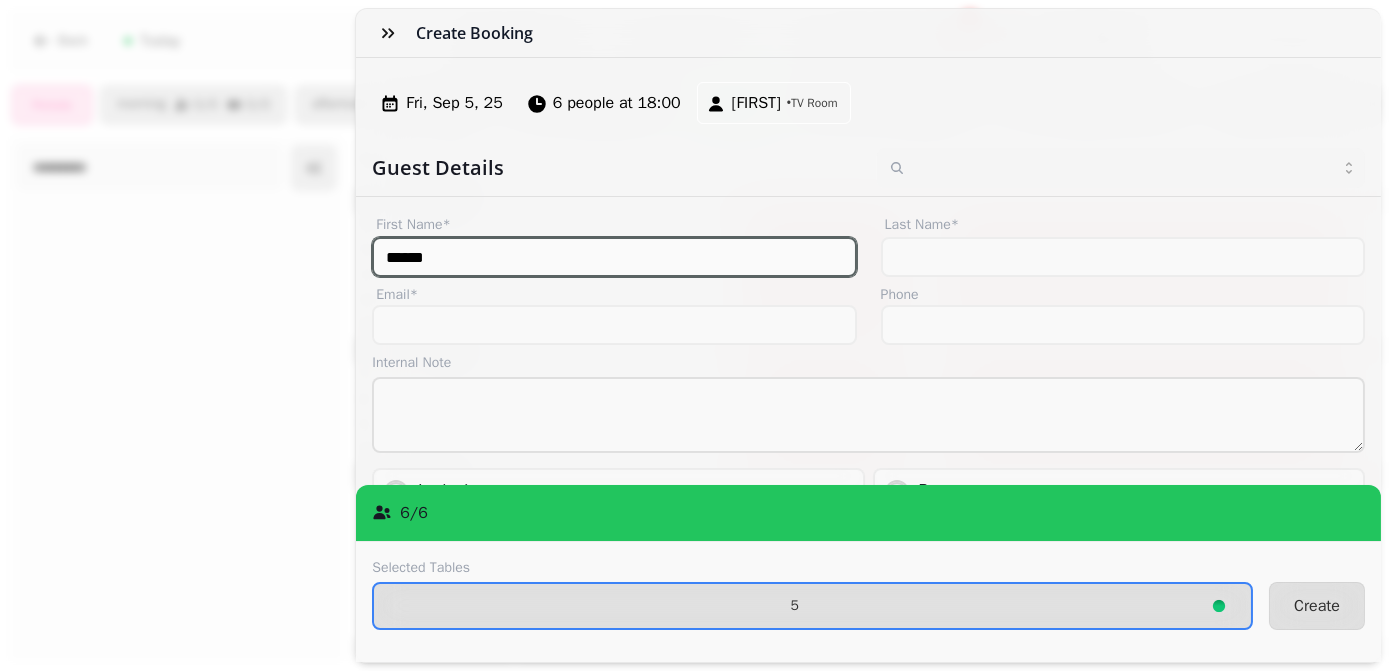 type on "******" 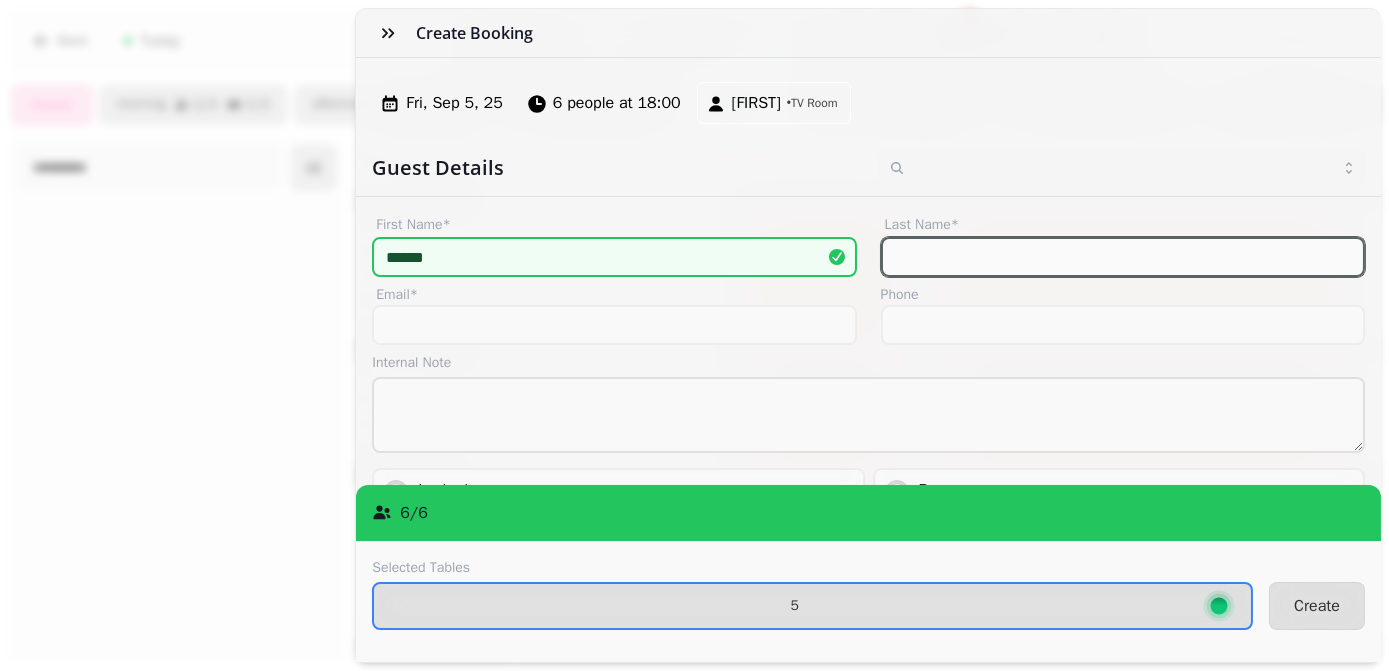 click on "Last Name*" at bounding box center (1123, 257) 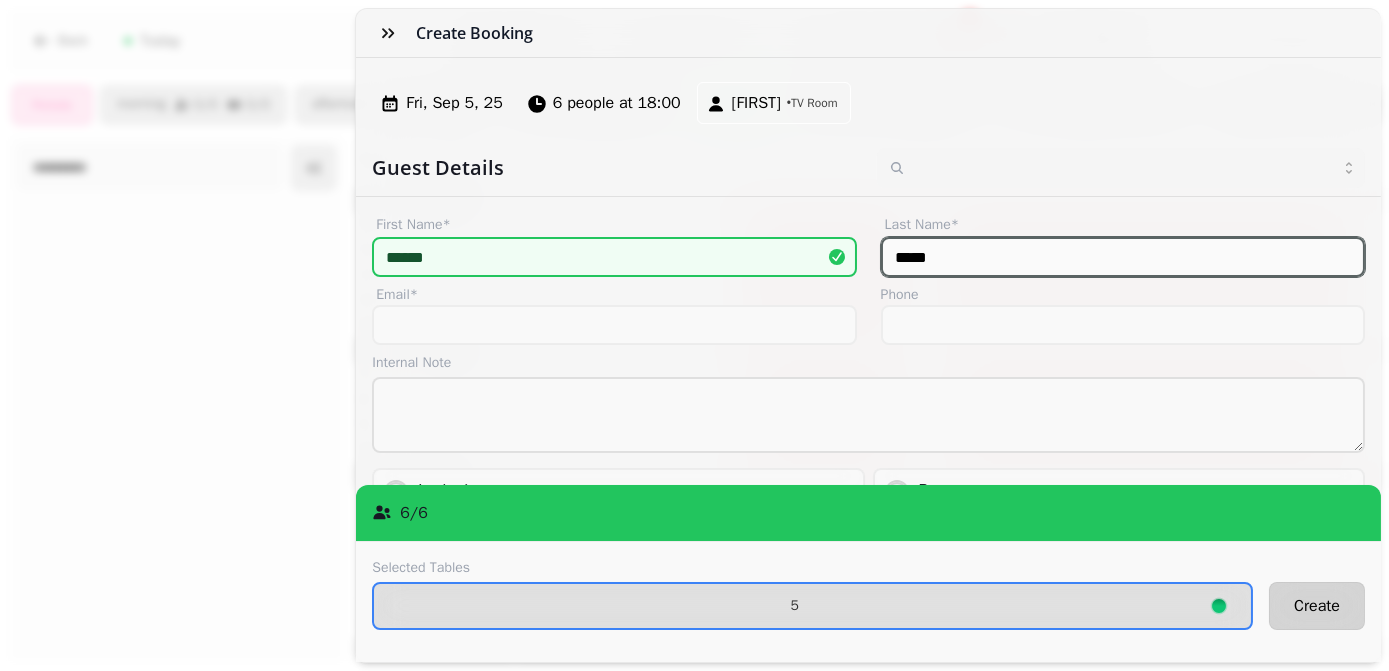 type on "*****" 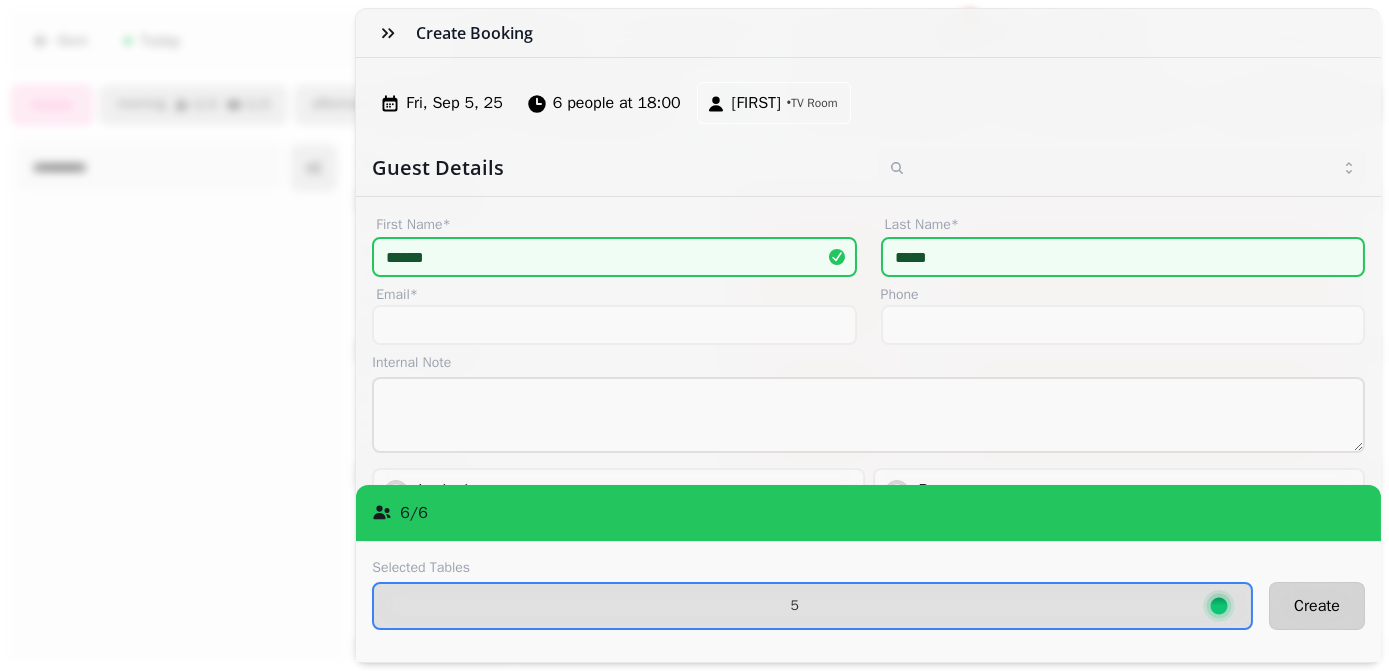 click on "Create" at bounding box center [1317, 606] 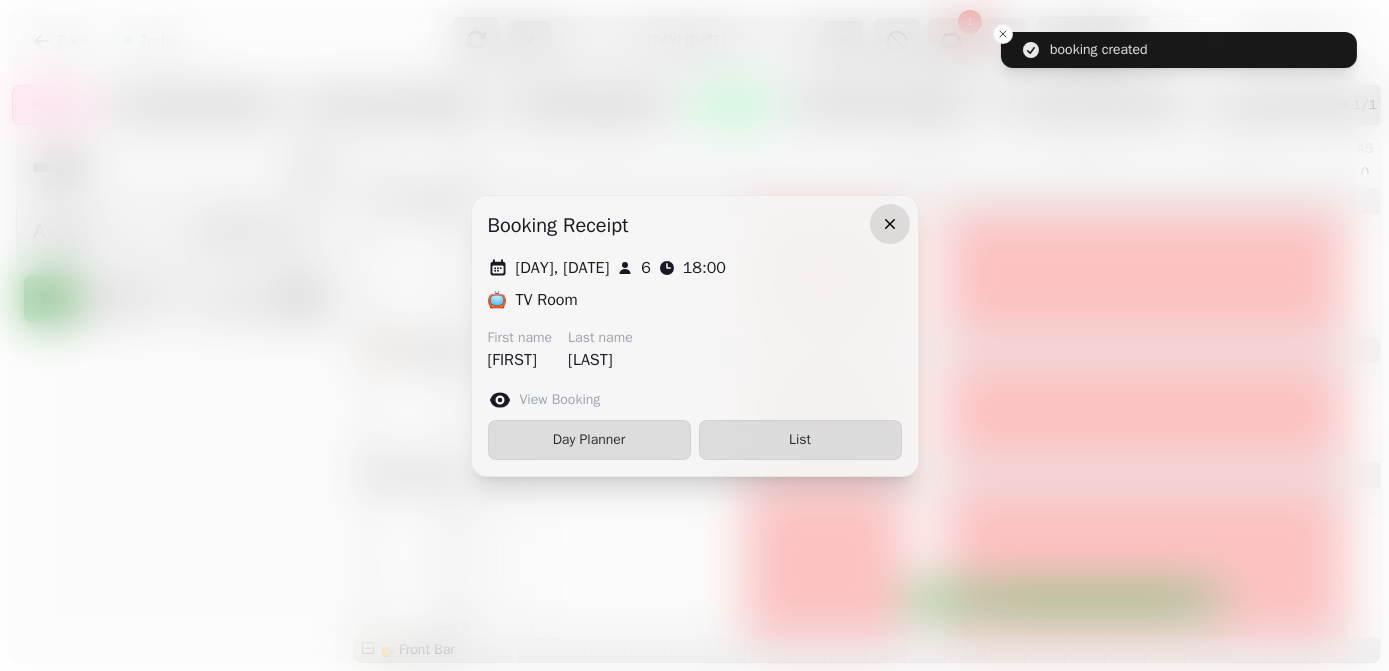 click 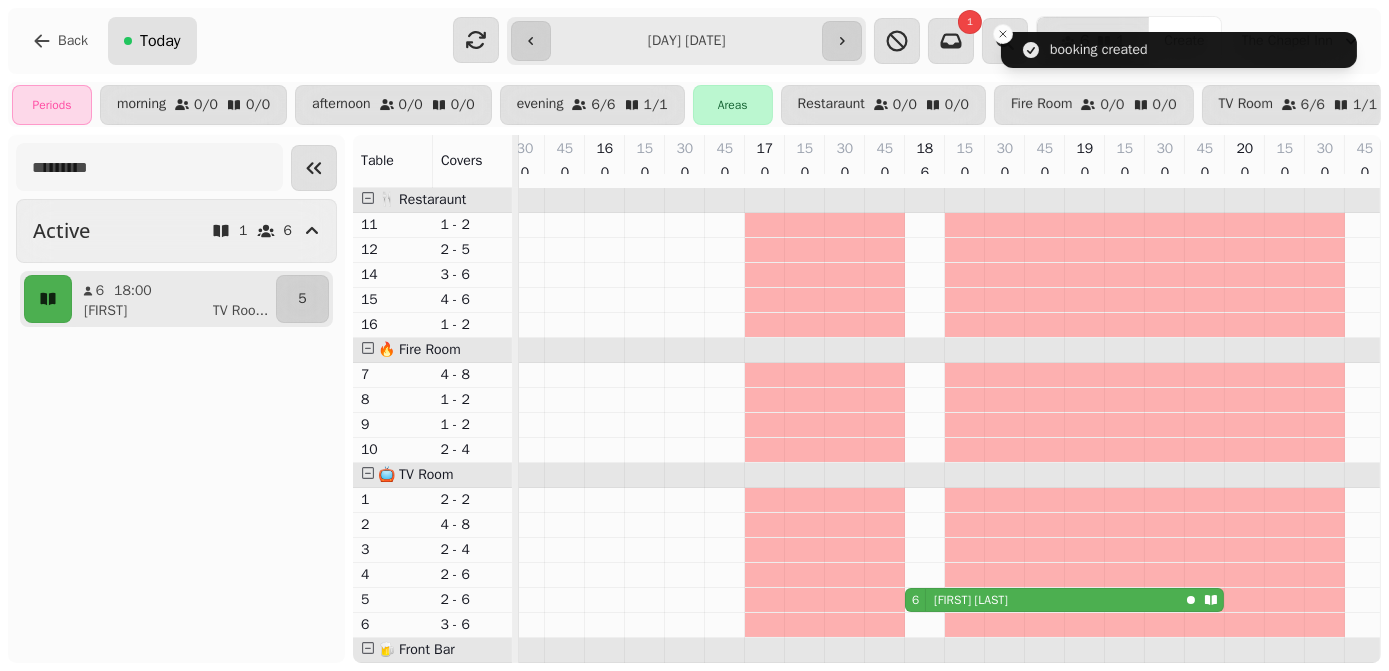 click on "Today" at bounding box center (160, 41) 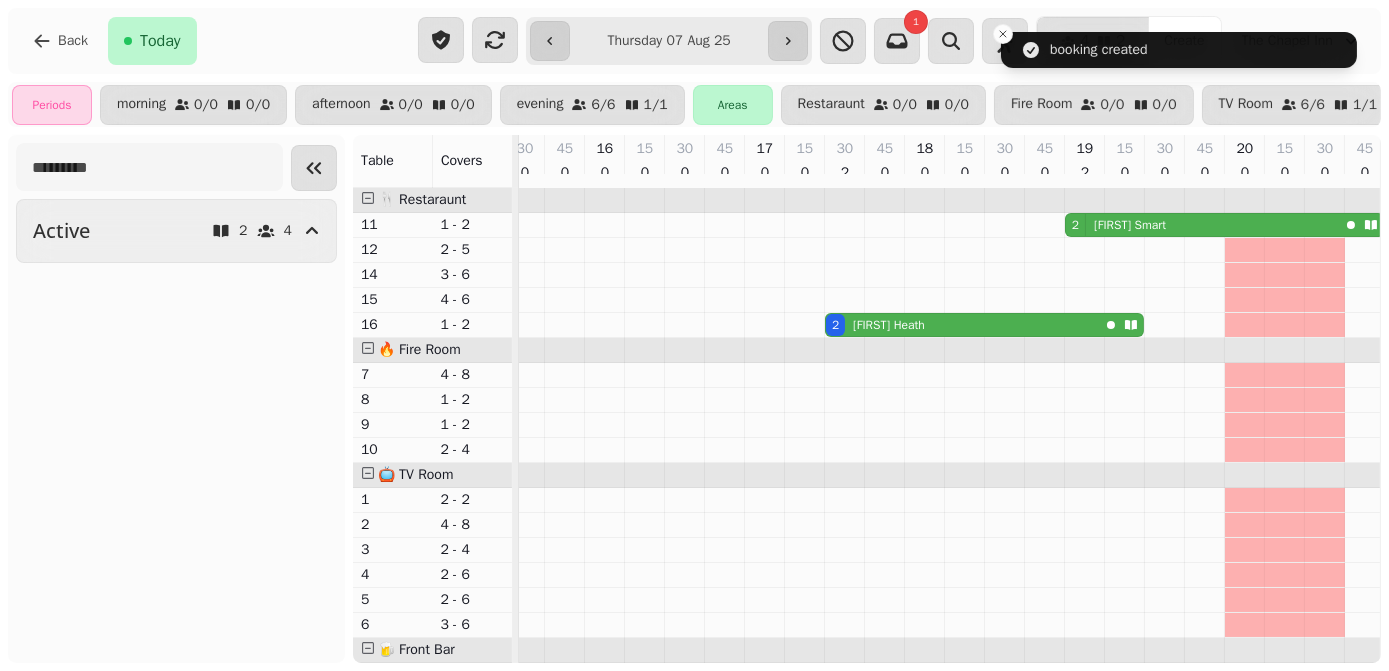 type on "**********" 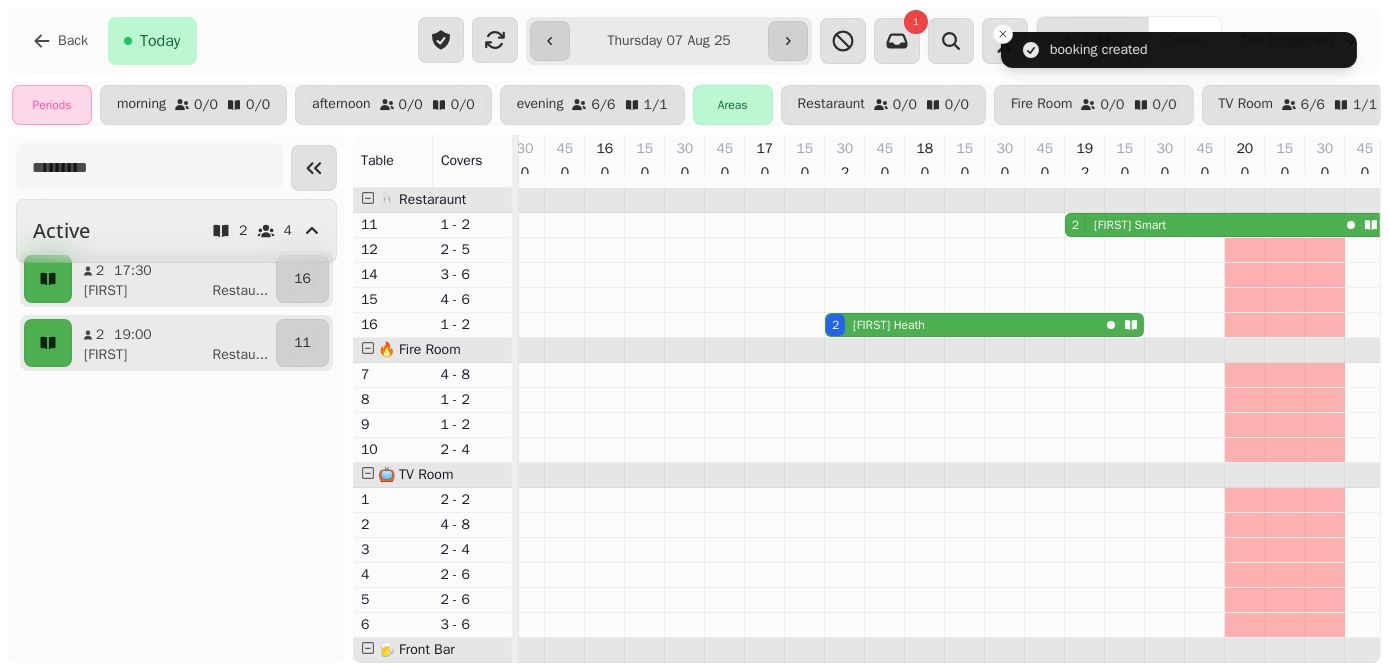 scroll, scrollTop: 0, scrollLeft: 284, axis: horizontal 